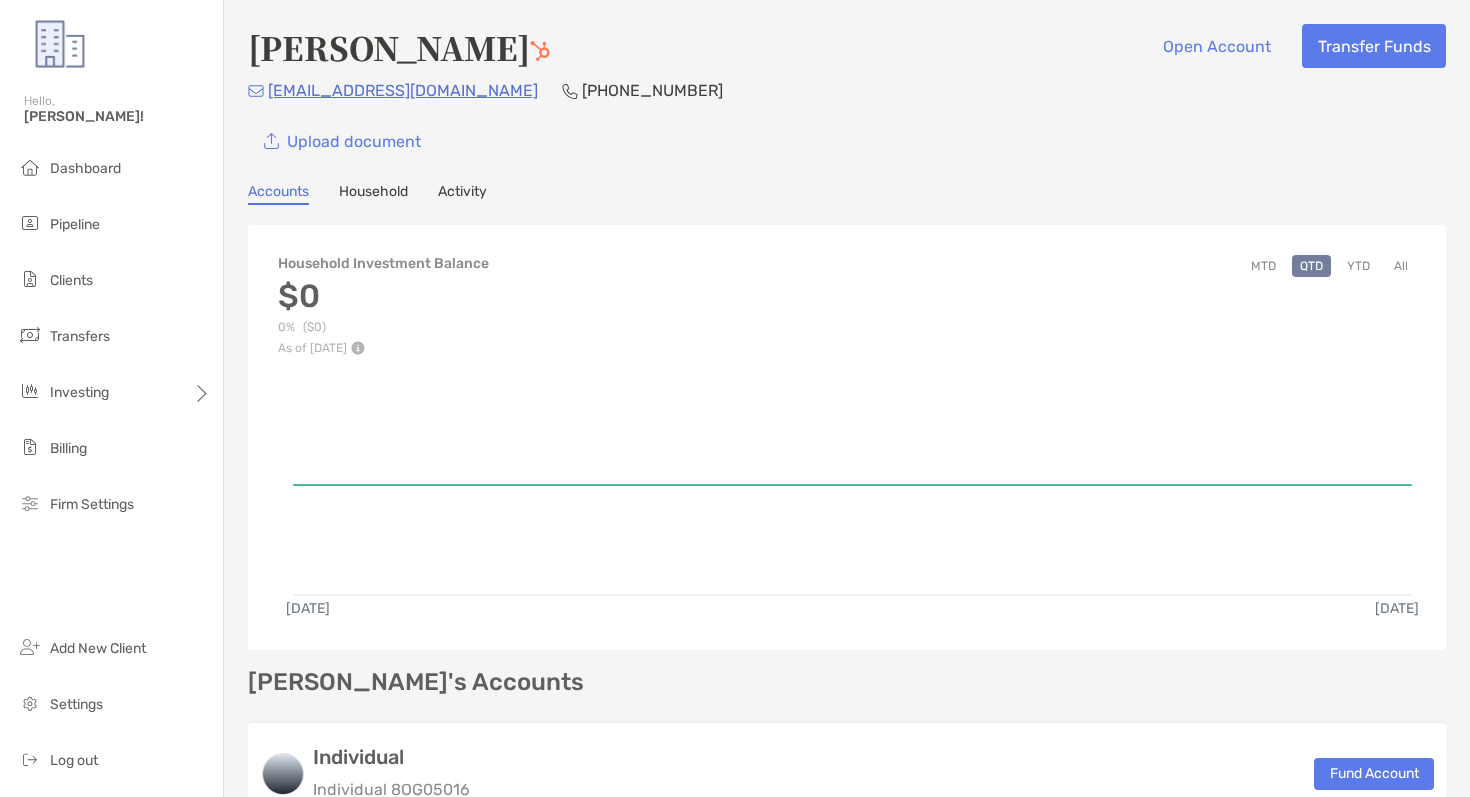 scroll, scrollTop: 0, scrollLeft: 0, axis: both 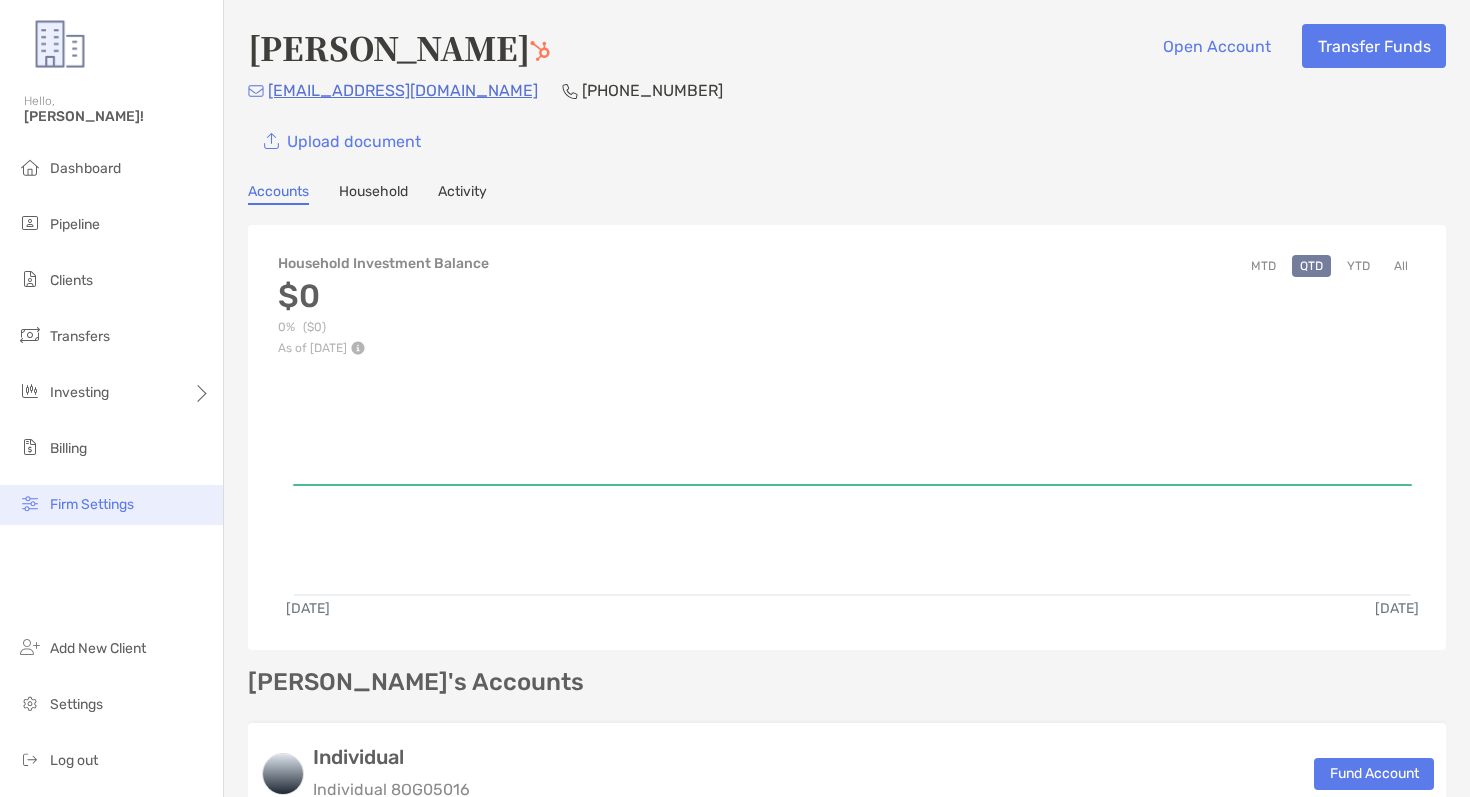 click on "Firm Settings" at bounding box center [111, 505] 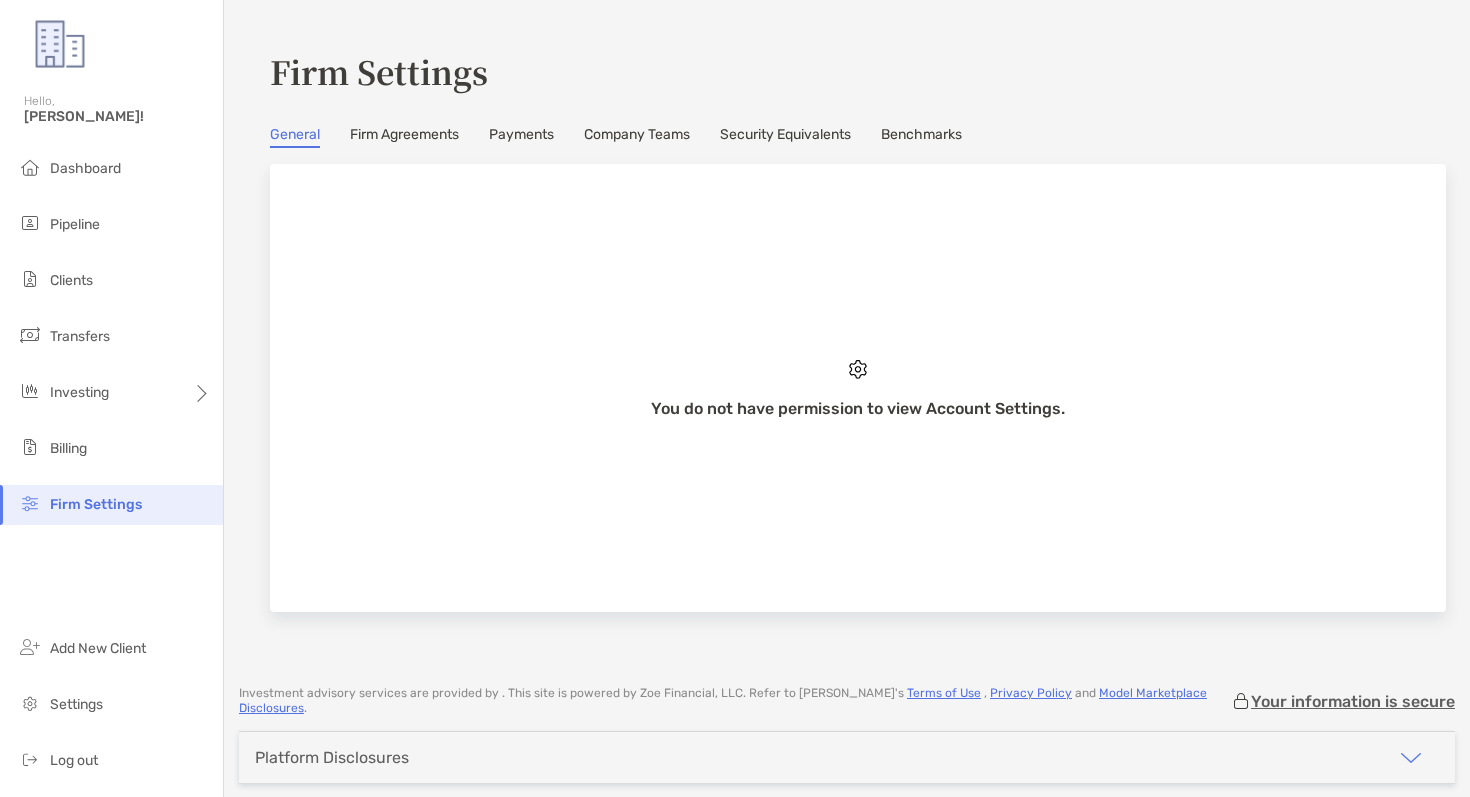 click on "Company Teams" at bounding box center (637, 137) 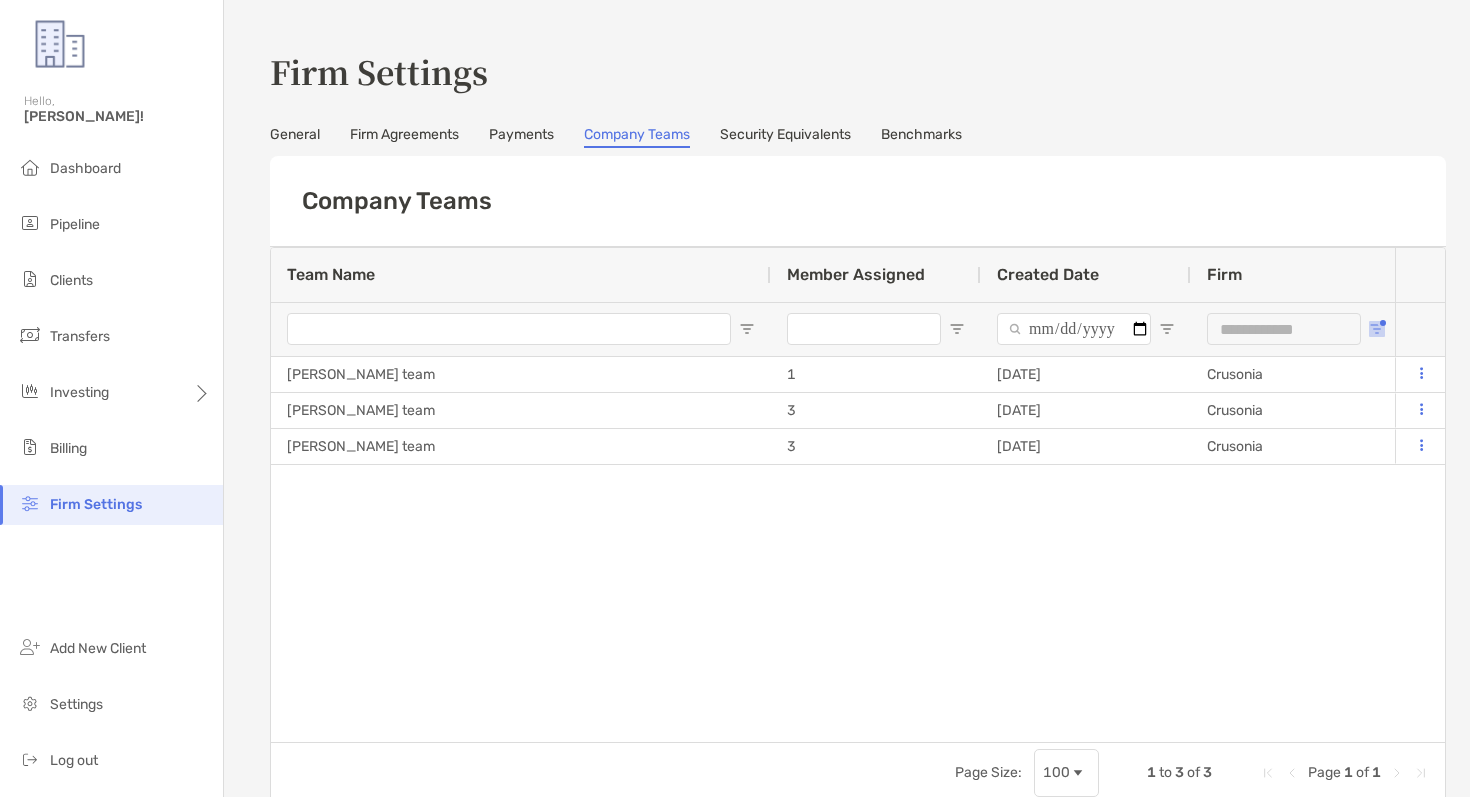 click at bounding box center [1377, 329] 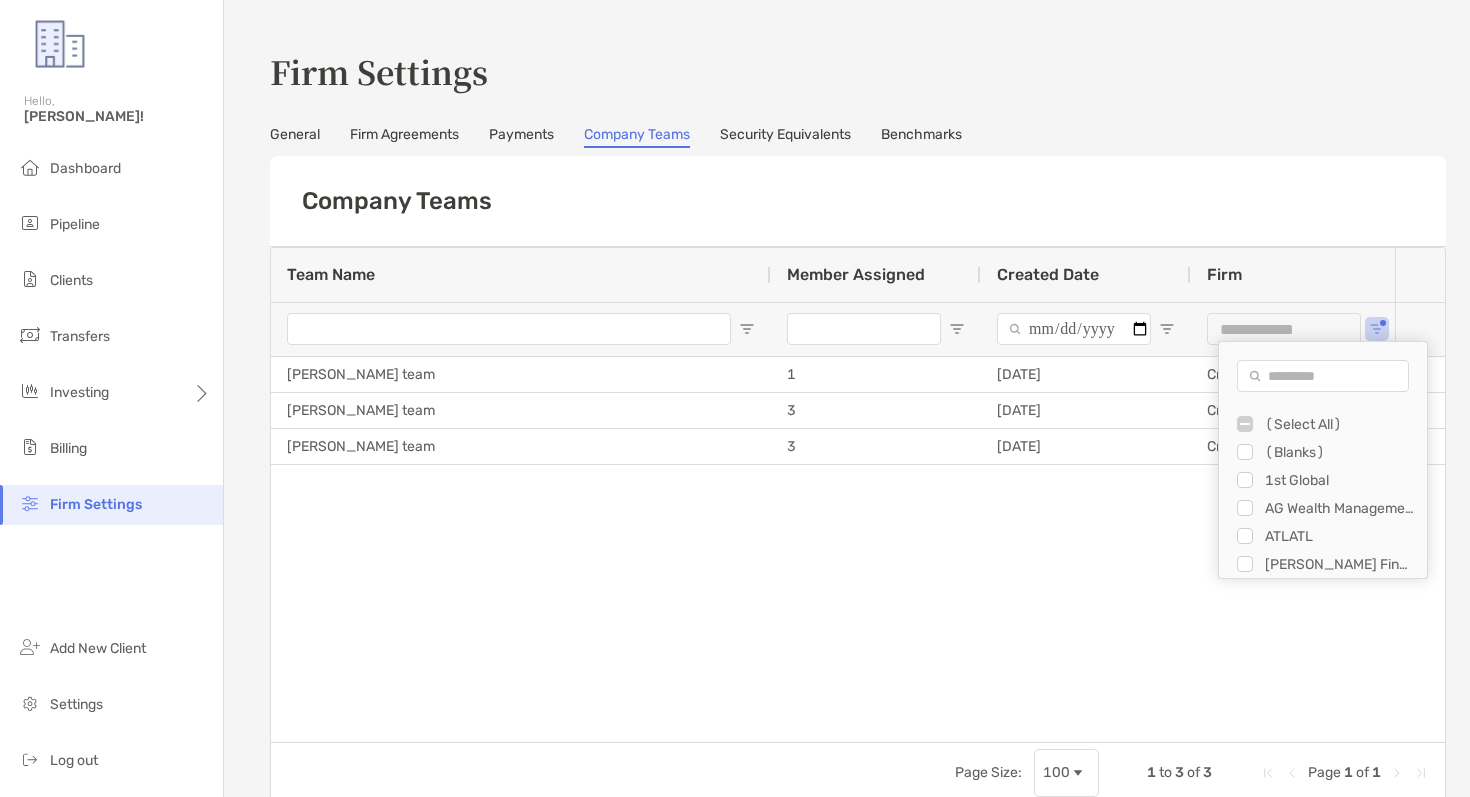 type 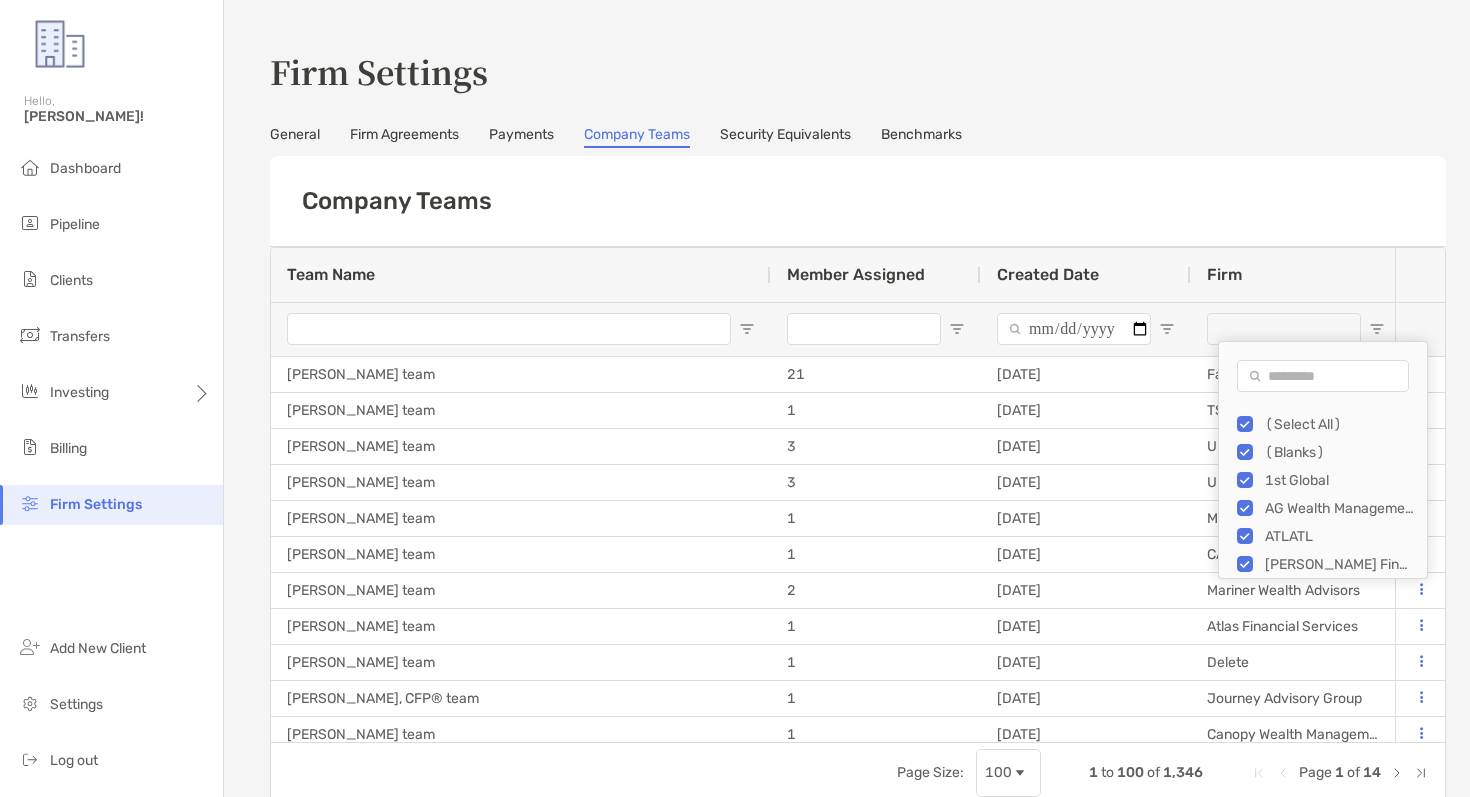click at bounding box center [1323, 376] 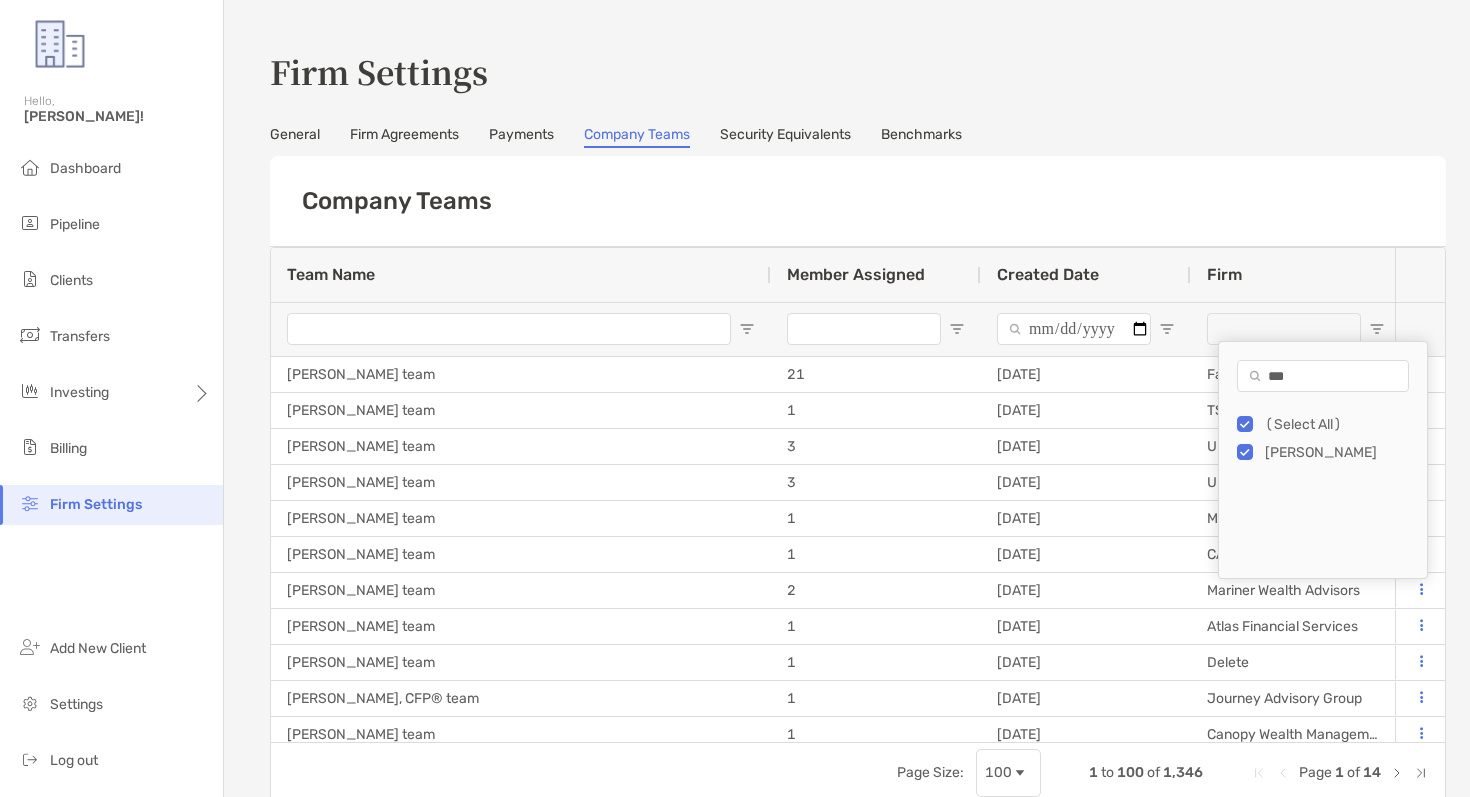 type on "***" 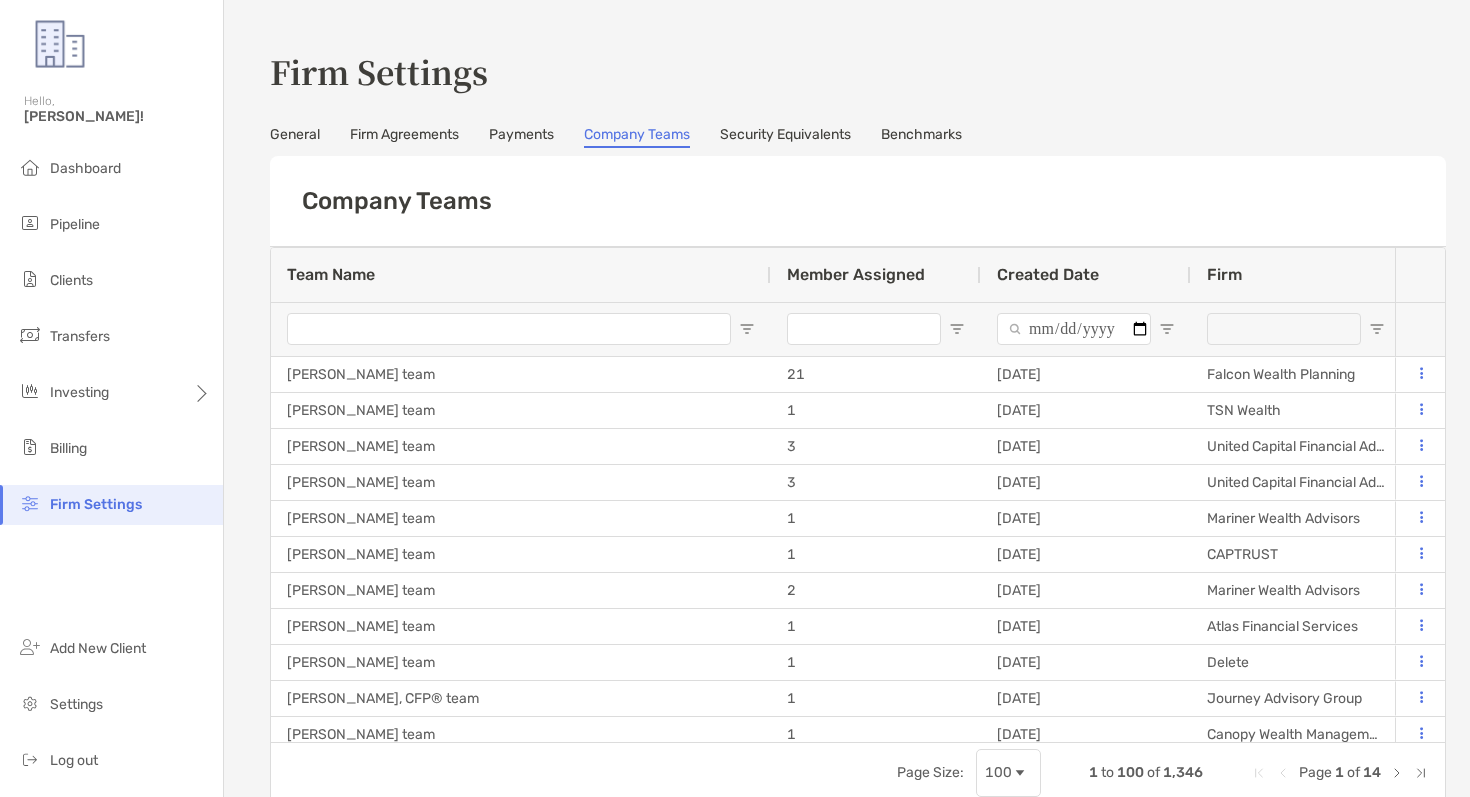 click on "Company Teams" at bounding box center [858, 201] 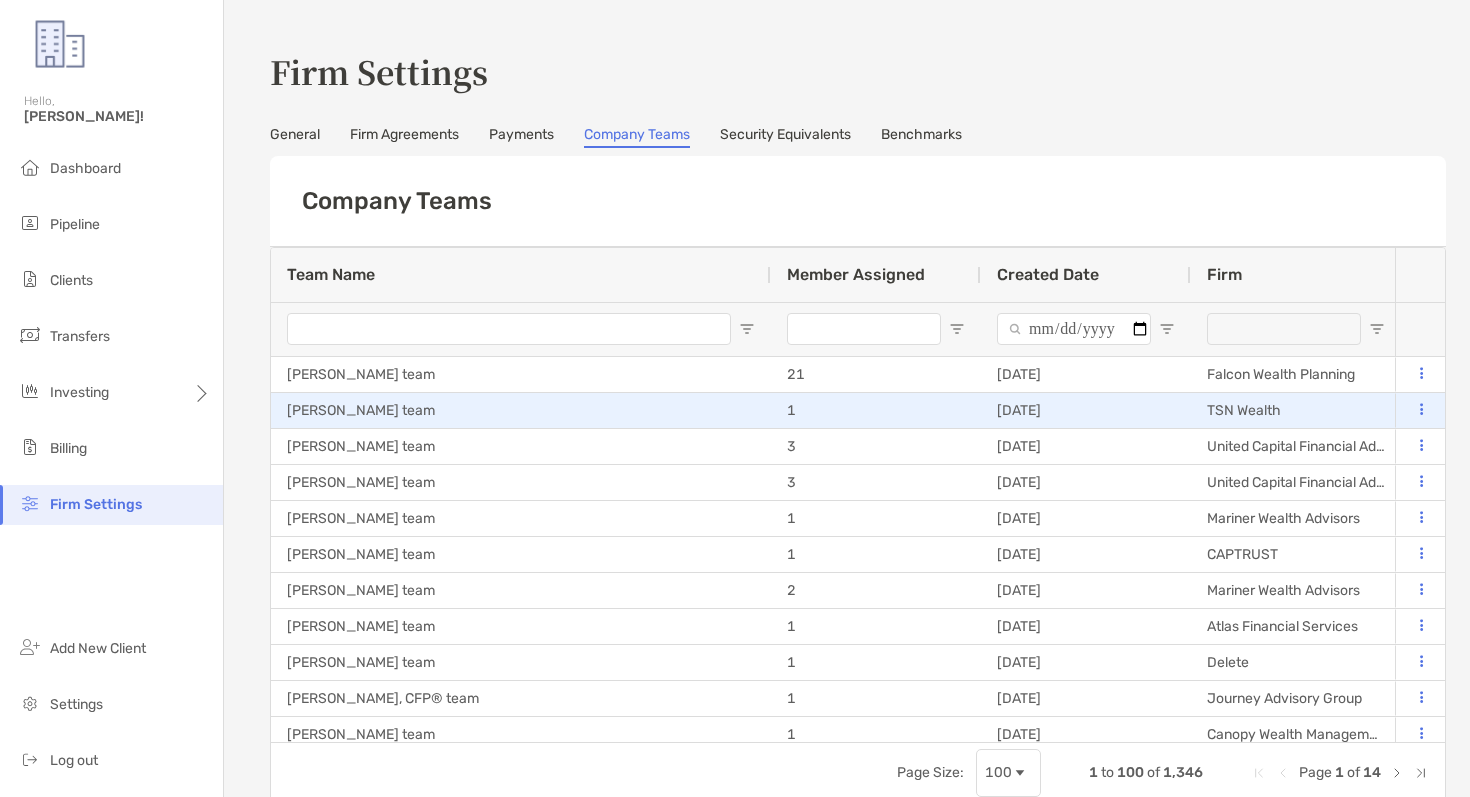 scroll, scrollTop: 64, scrollLeft: 0, axis: vertical 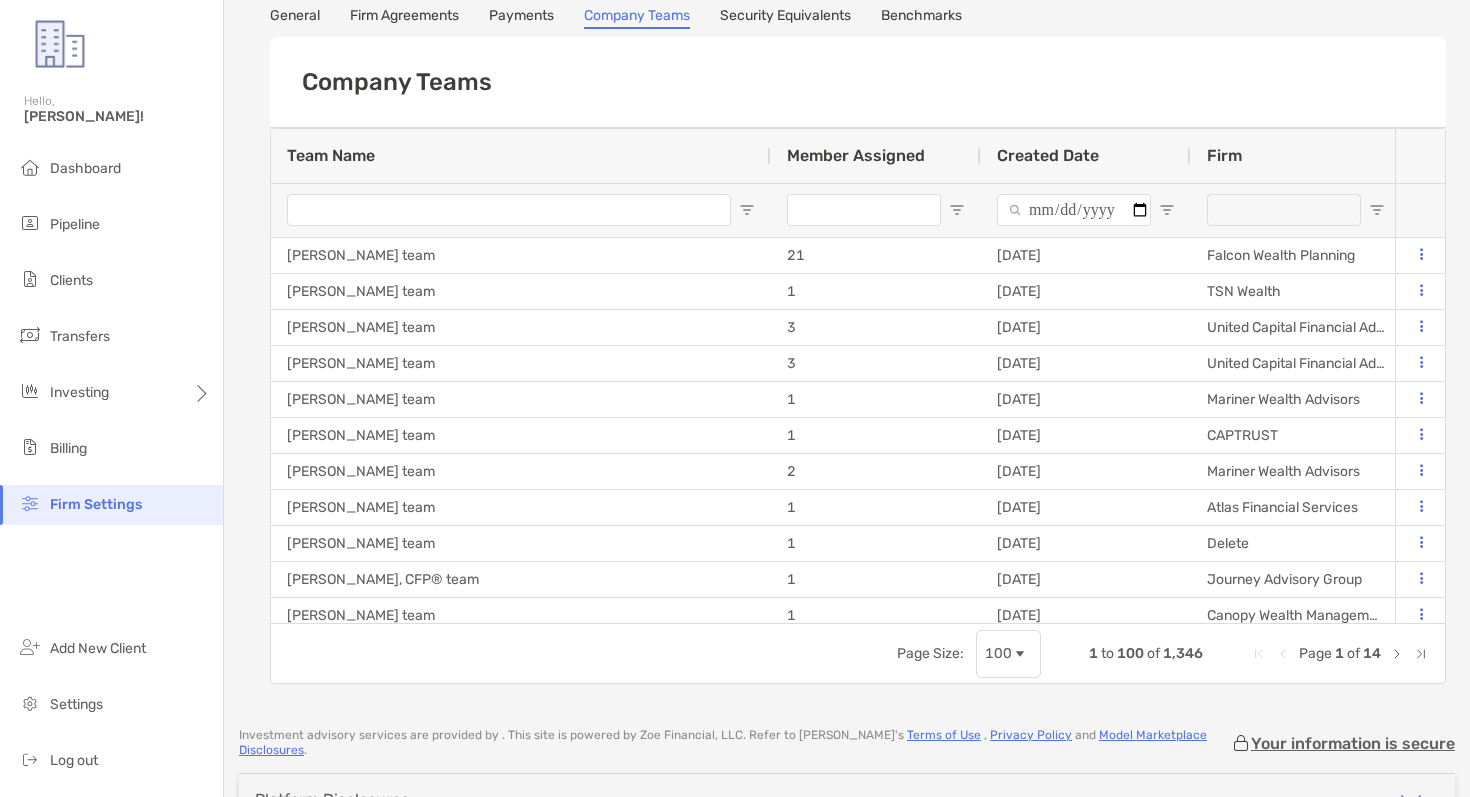 click at bounding box center [1377, 210] 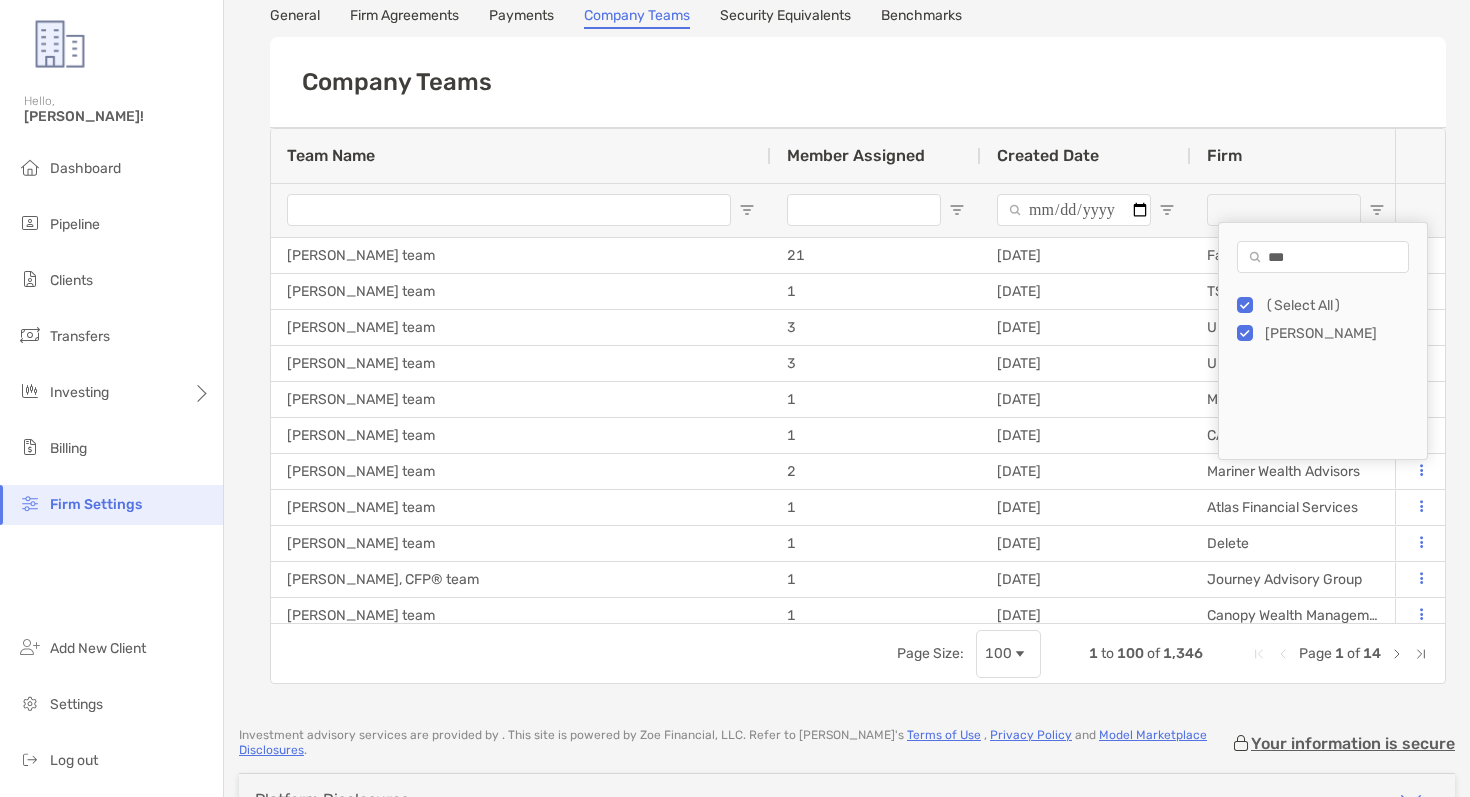 type on "**********" 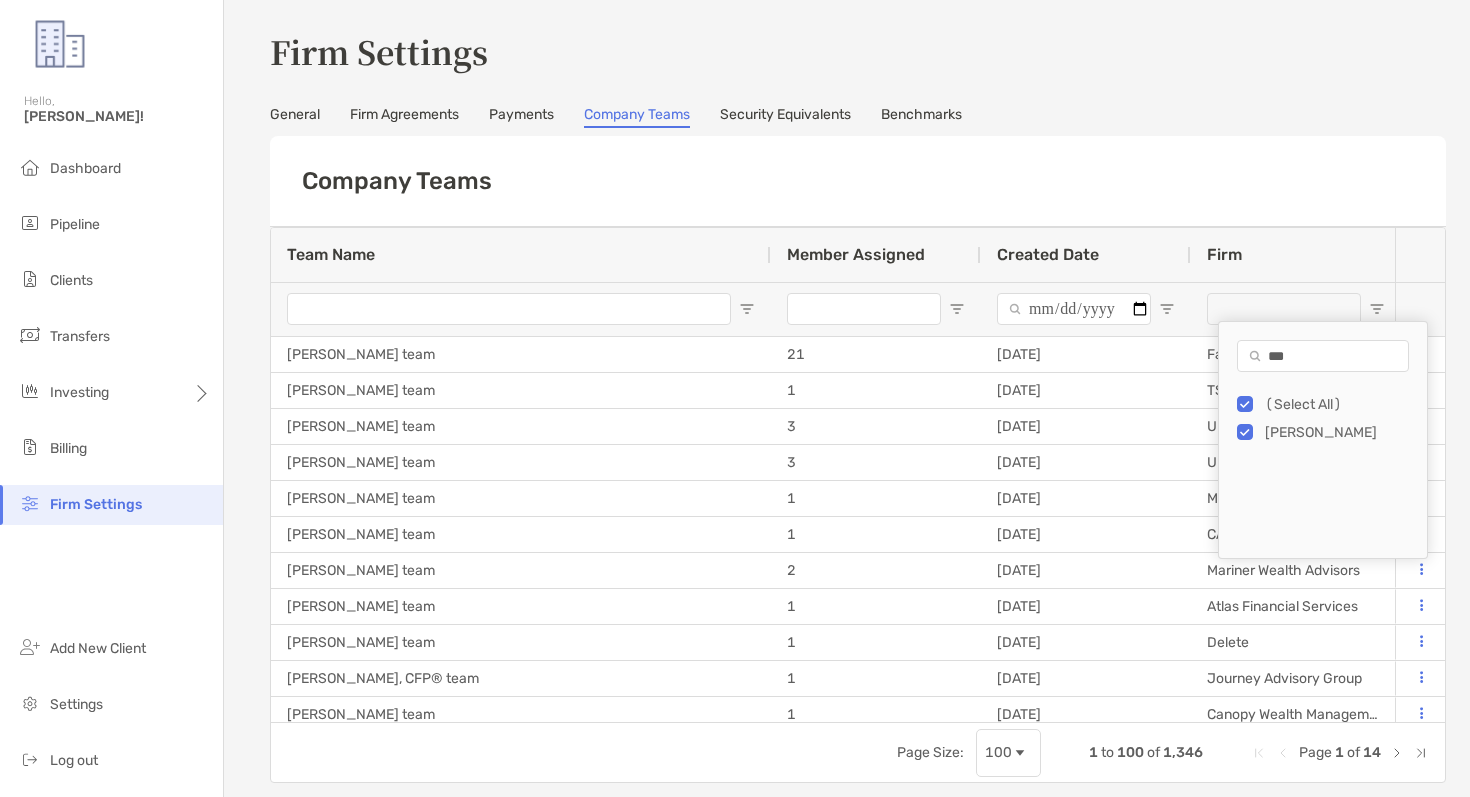 type on "**********" 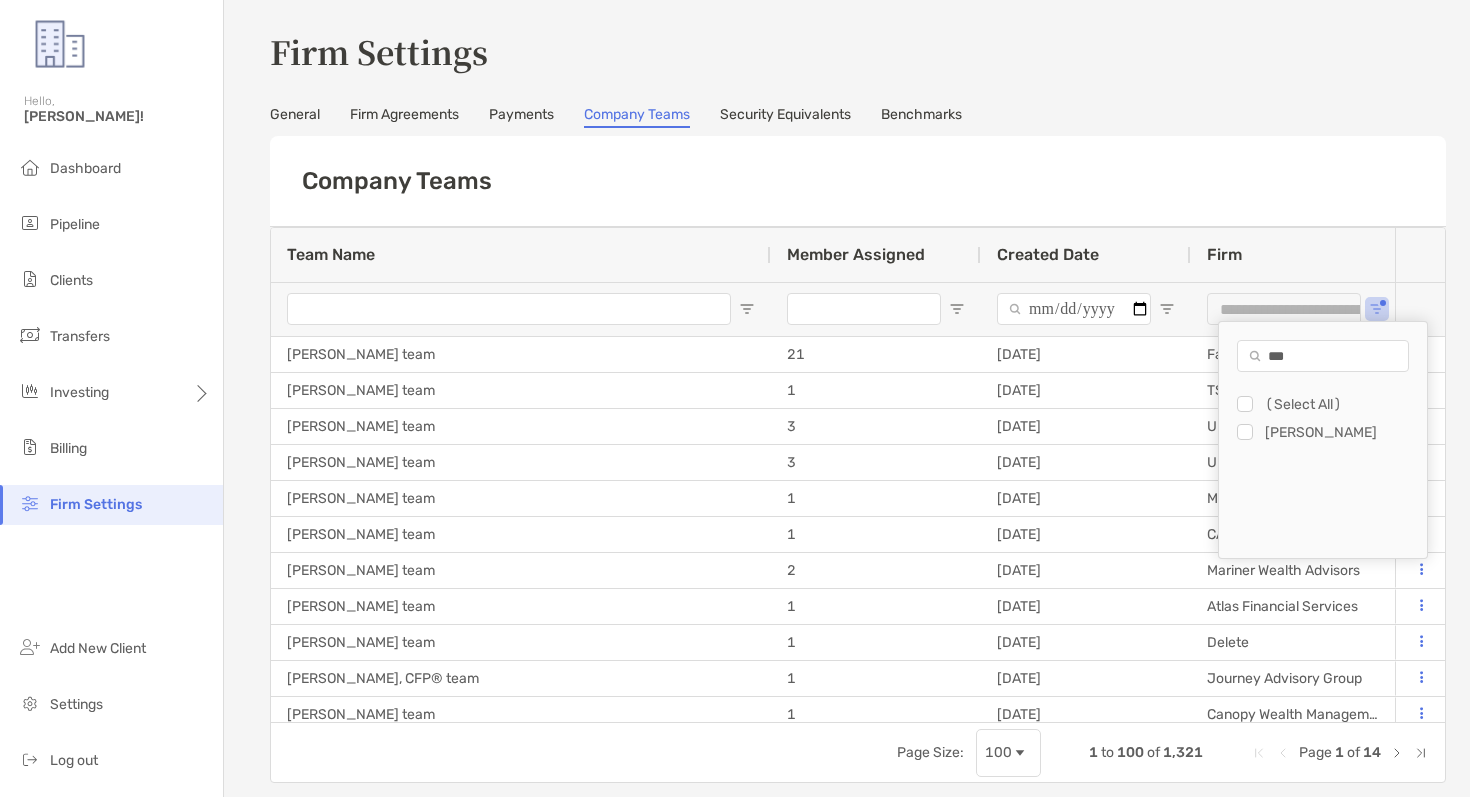 click on "***" at bounding box center [1323, 356] 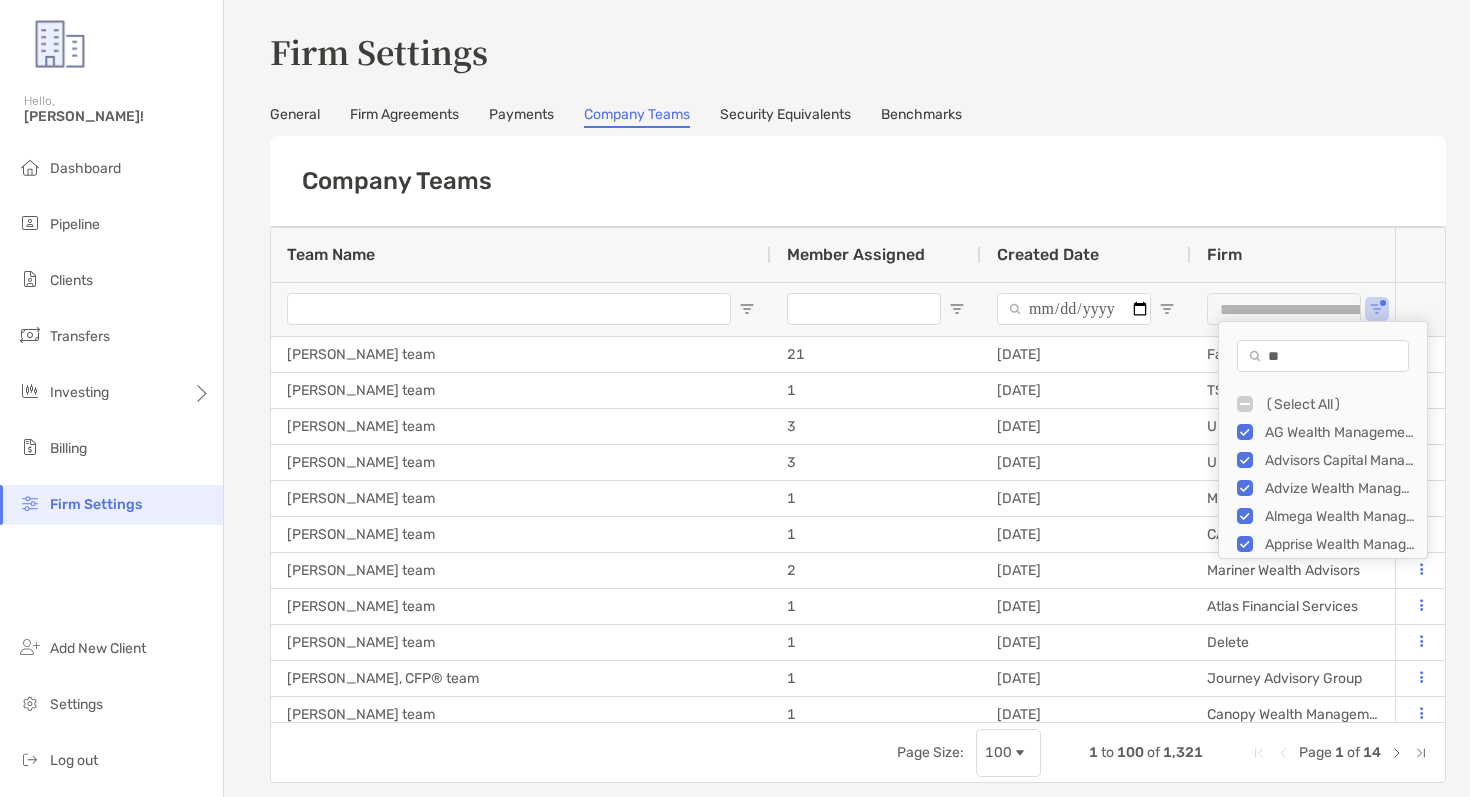 type on "*" 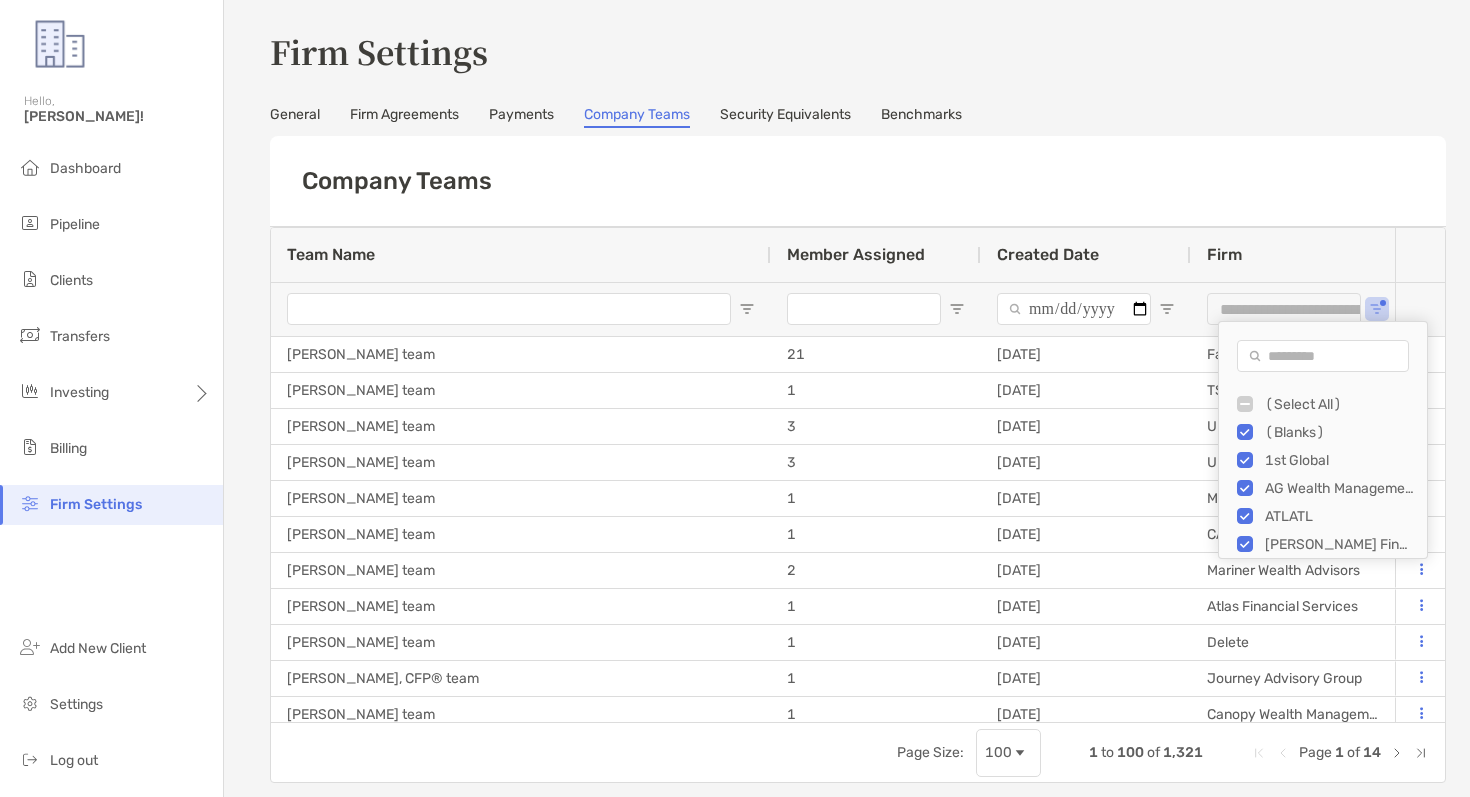 type 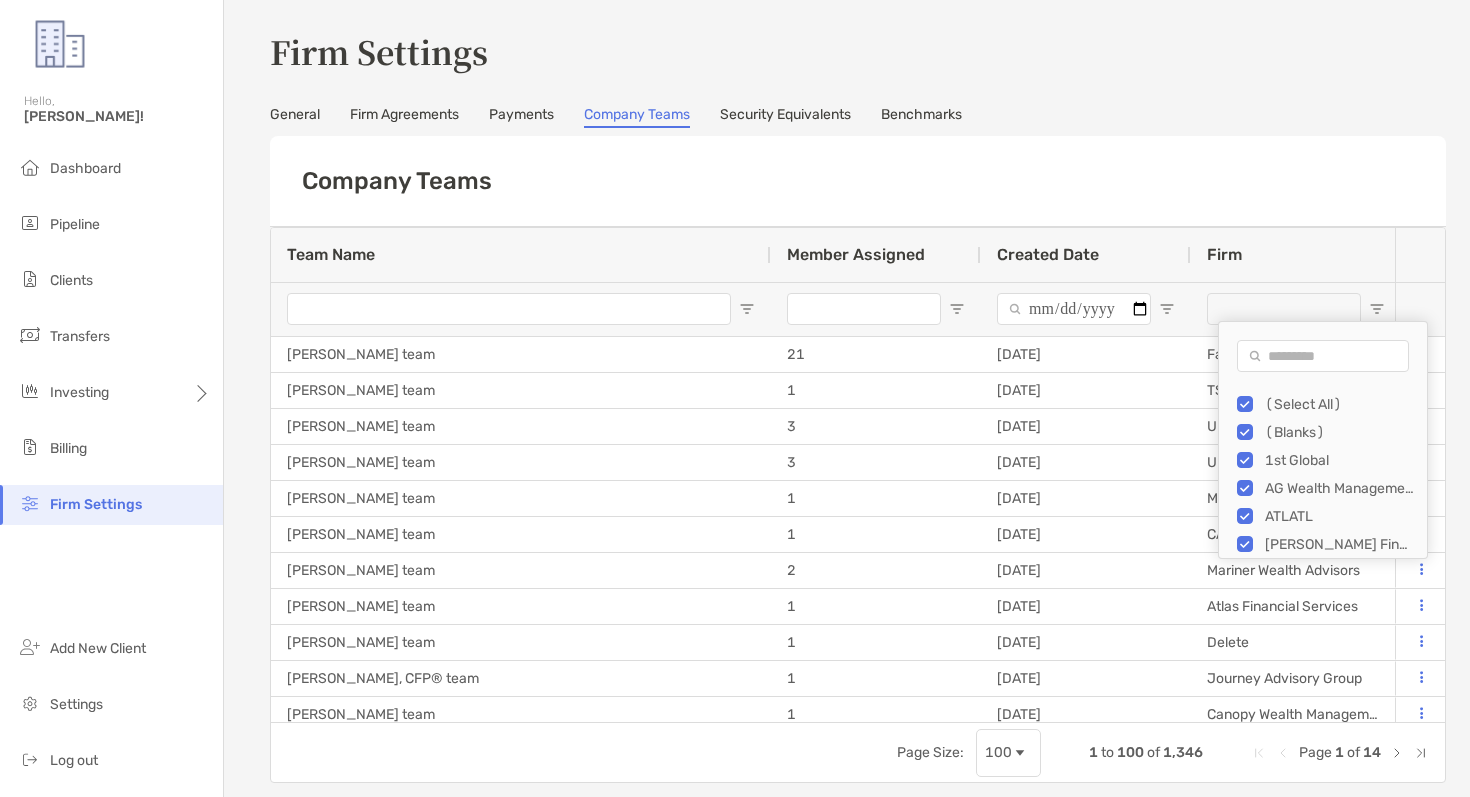 type on "***" 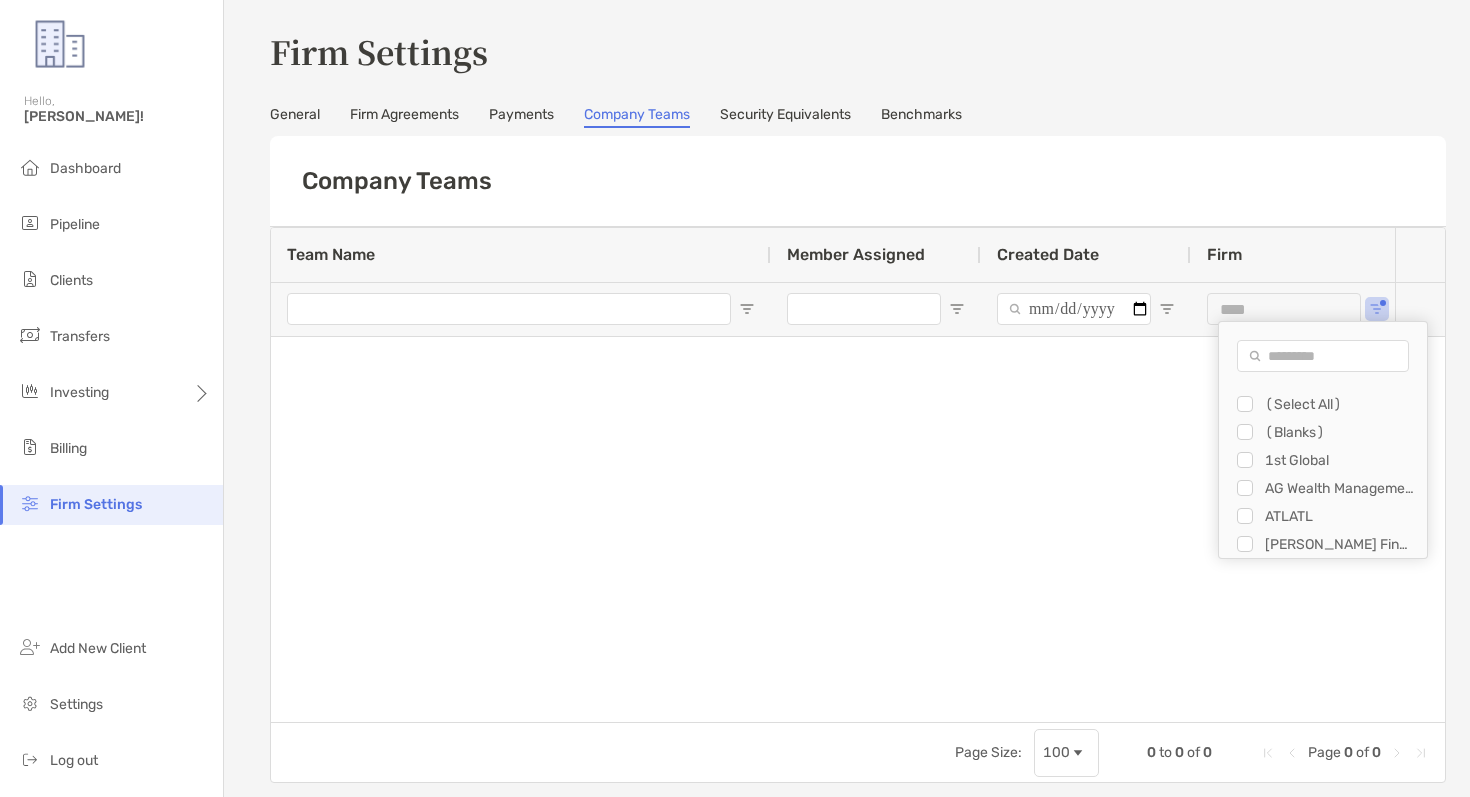 click at bounding box center [1323, 356] 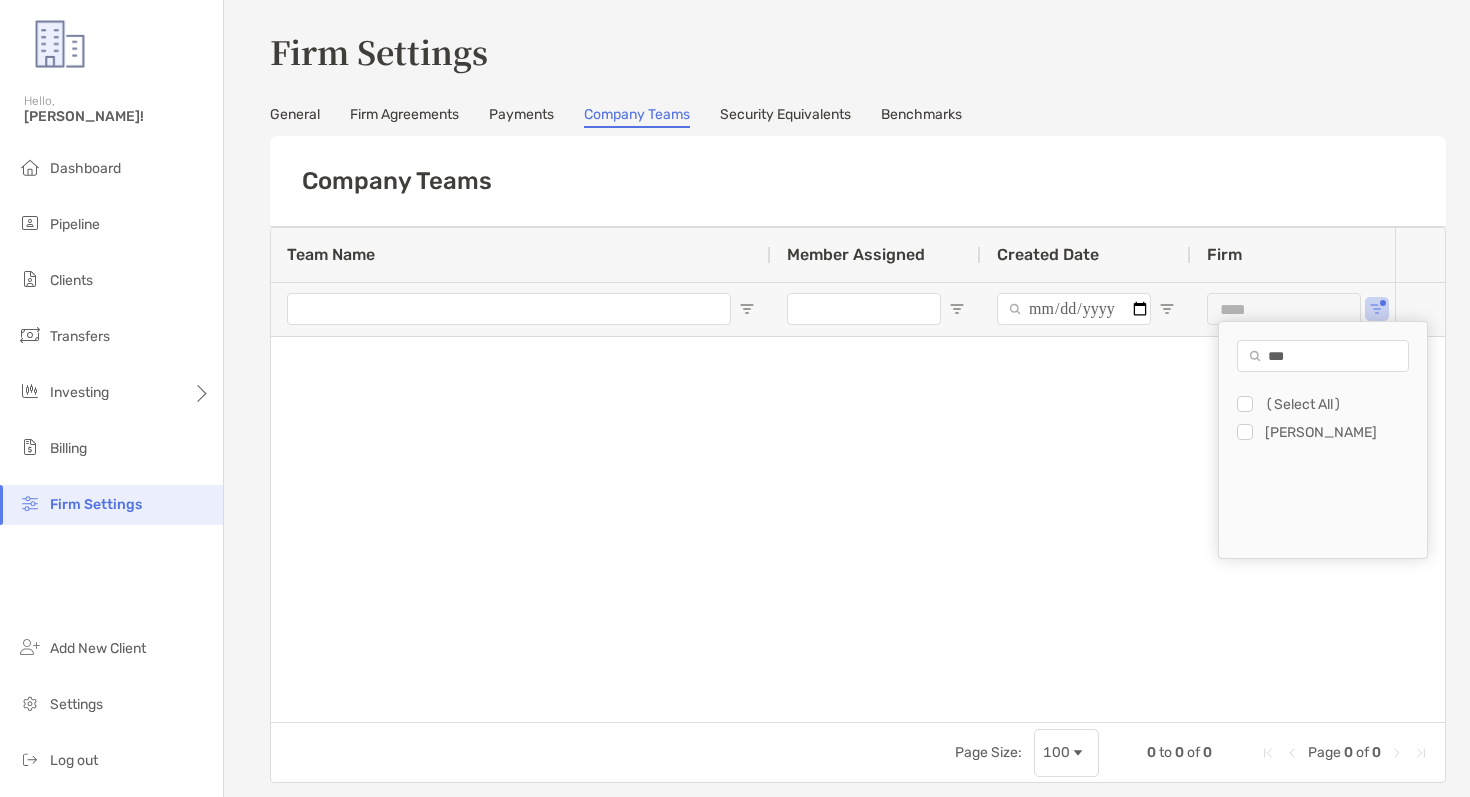 type on "***" 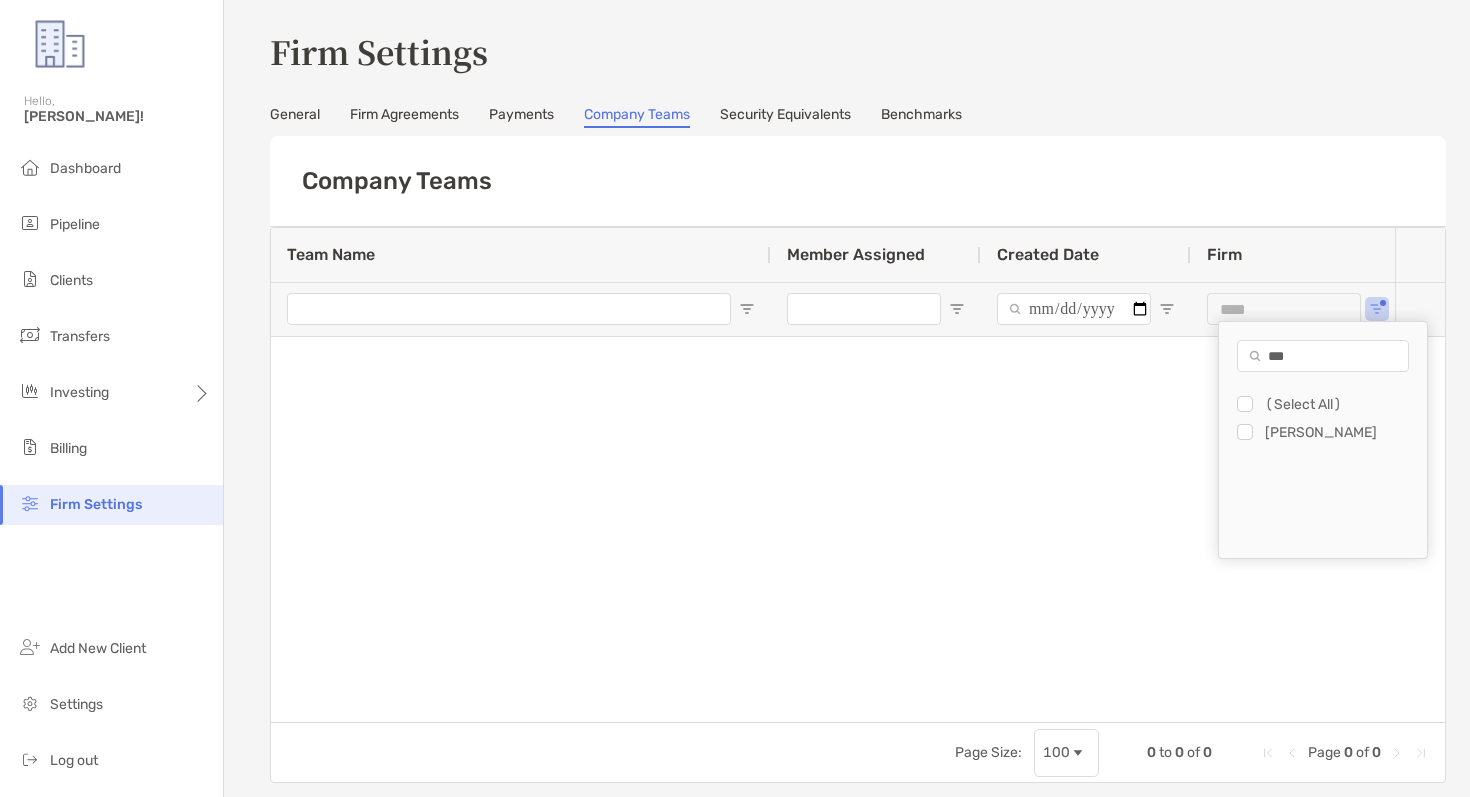 type on "**********" 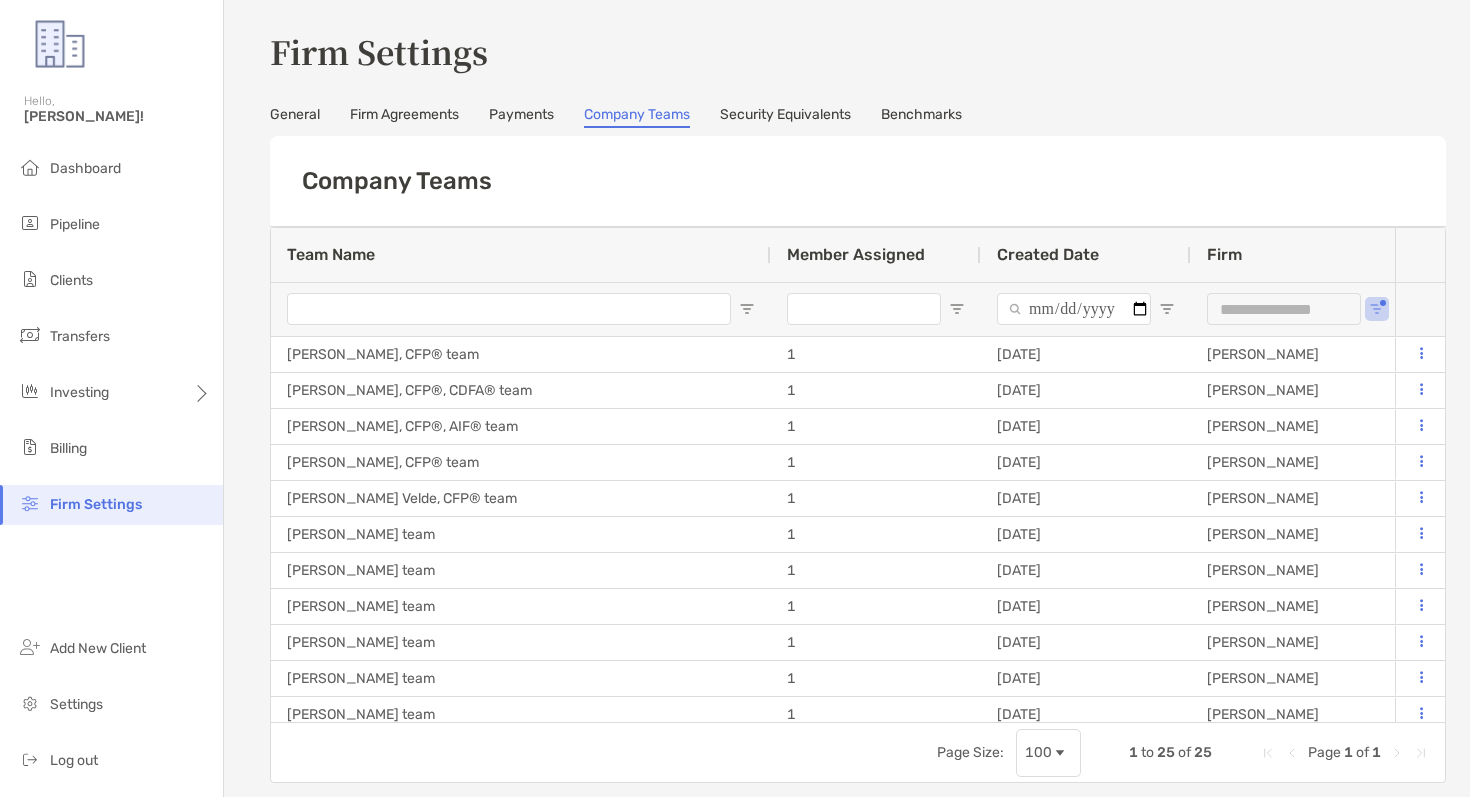 click on "Company Teams" at bounding box center (858, 181) 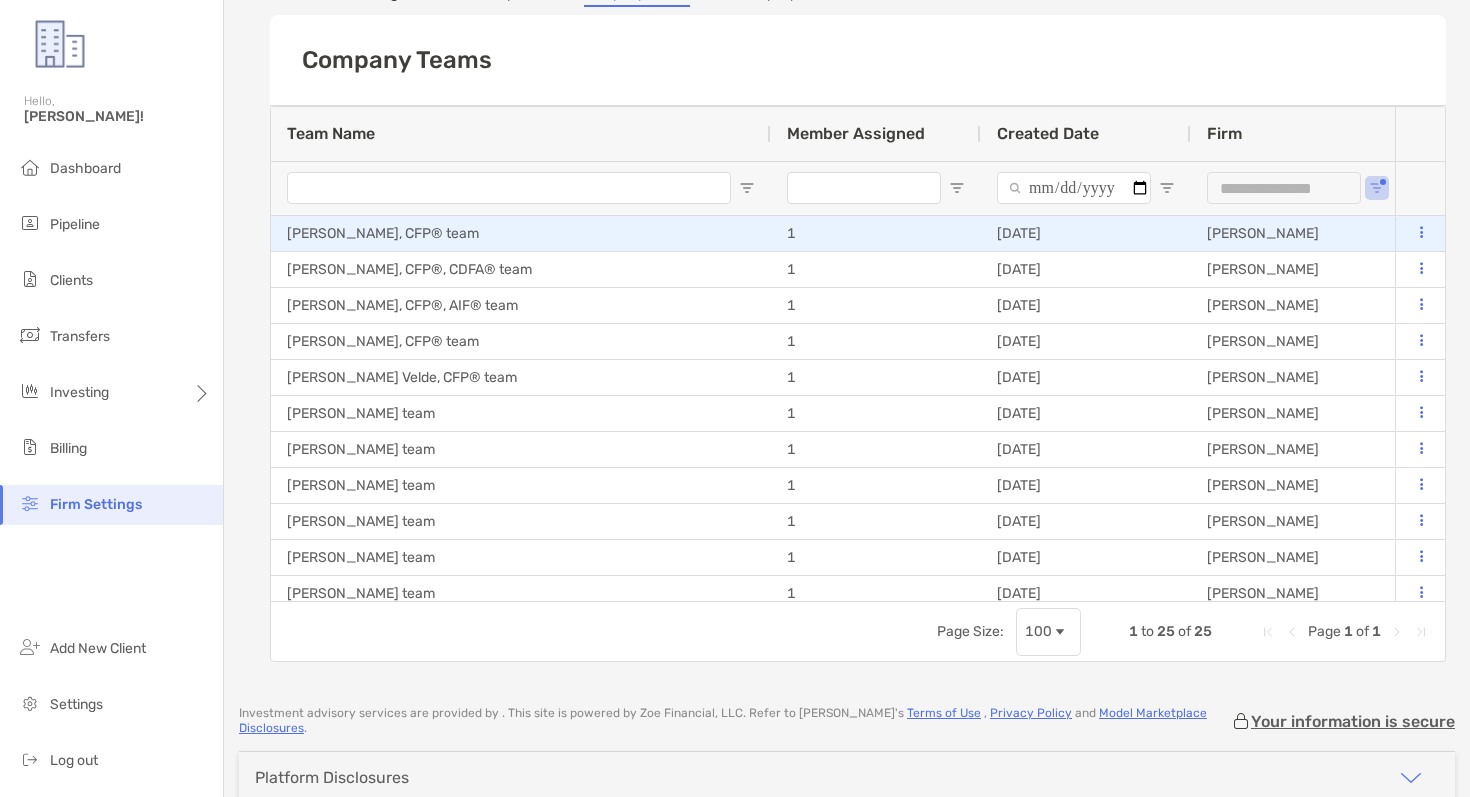 click at bounding box center (1421, 232) 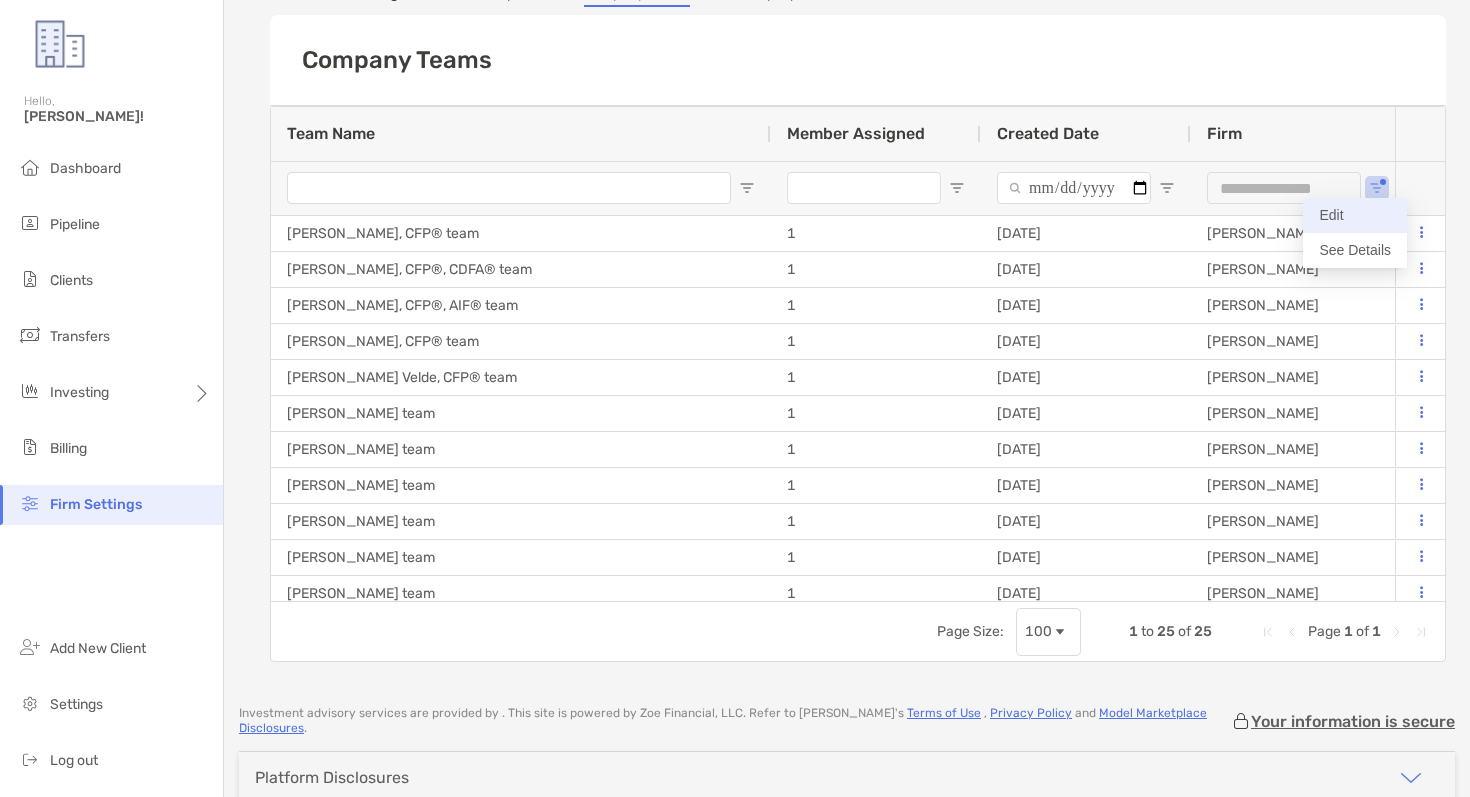 click on "Edit" at bounding box center (1355, 215) 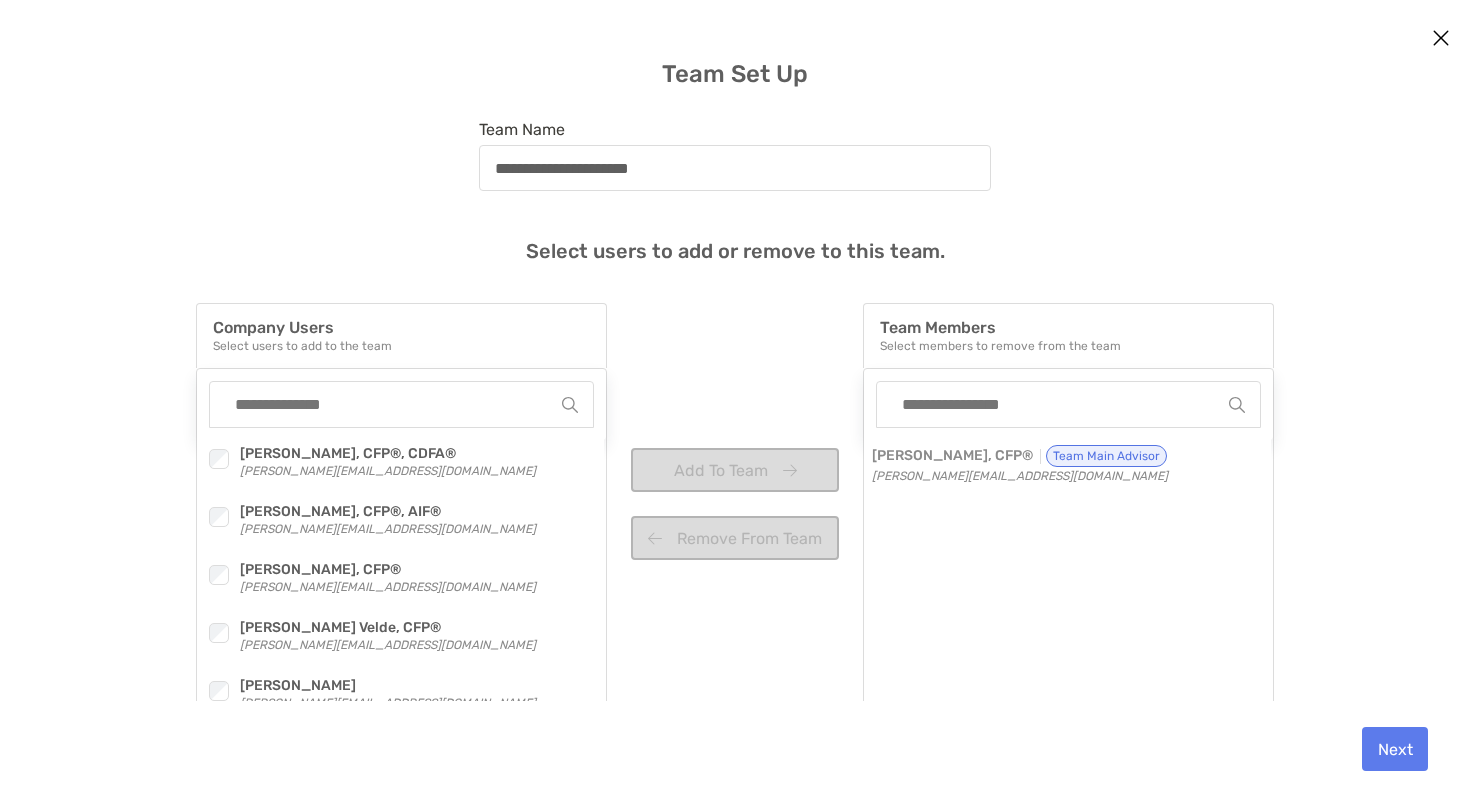 click at bounding box center [393, 404] 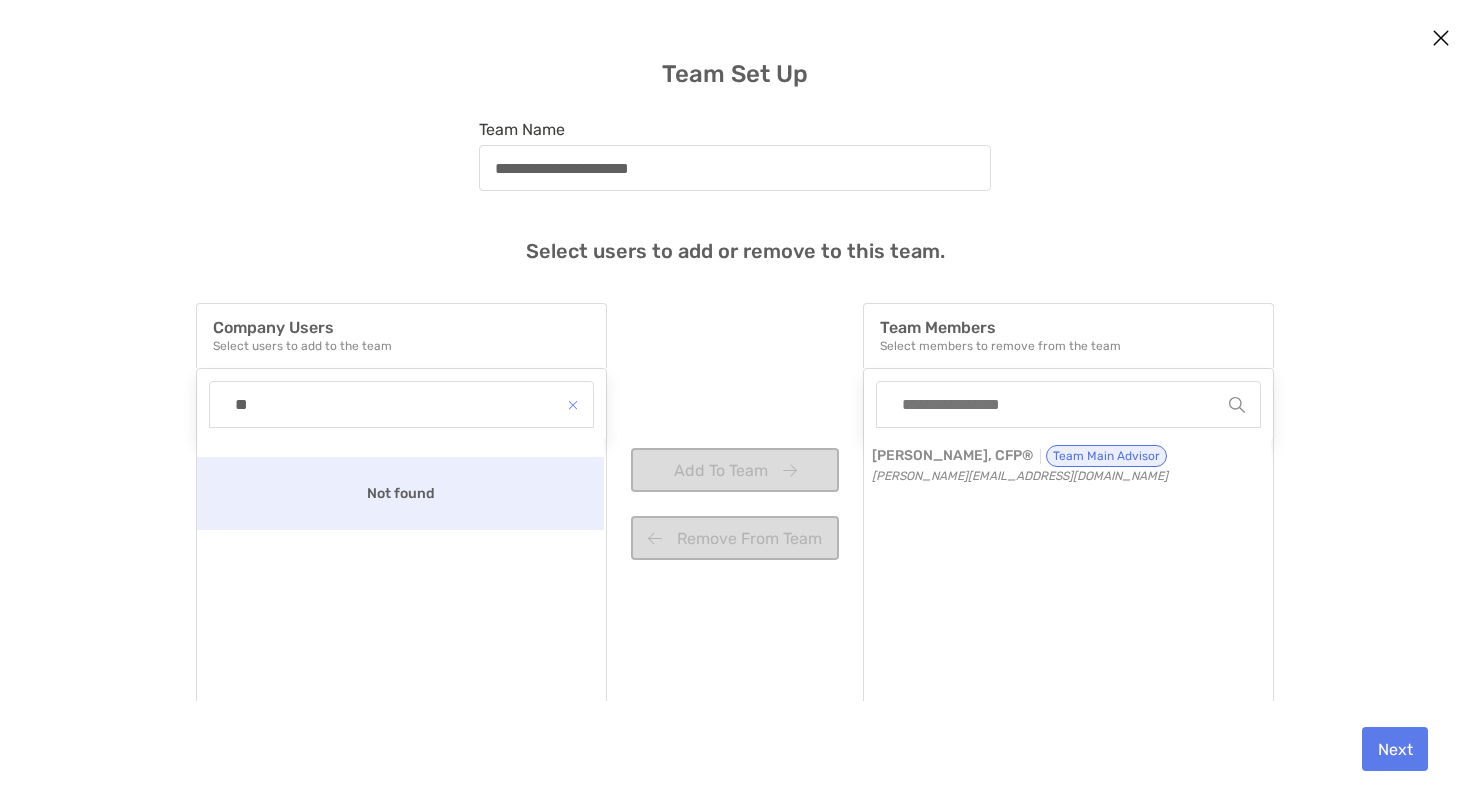 type on "*" 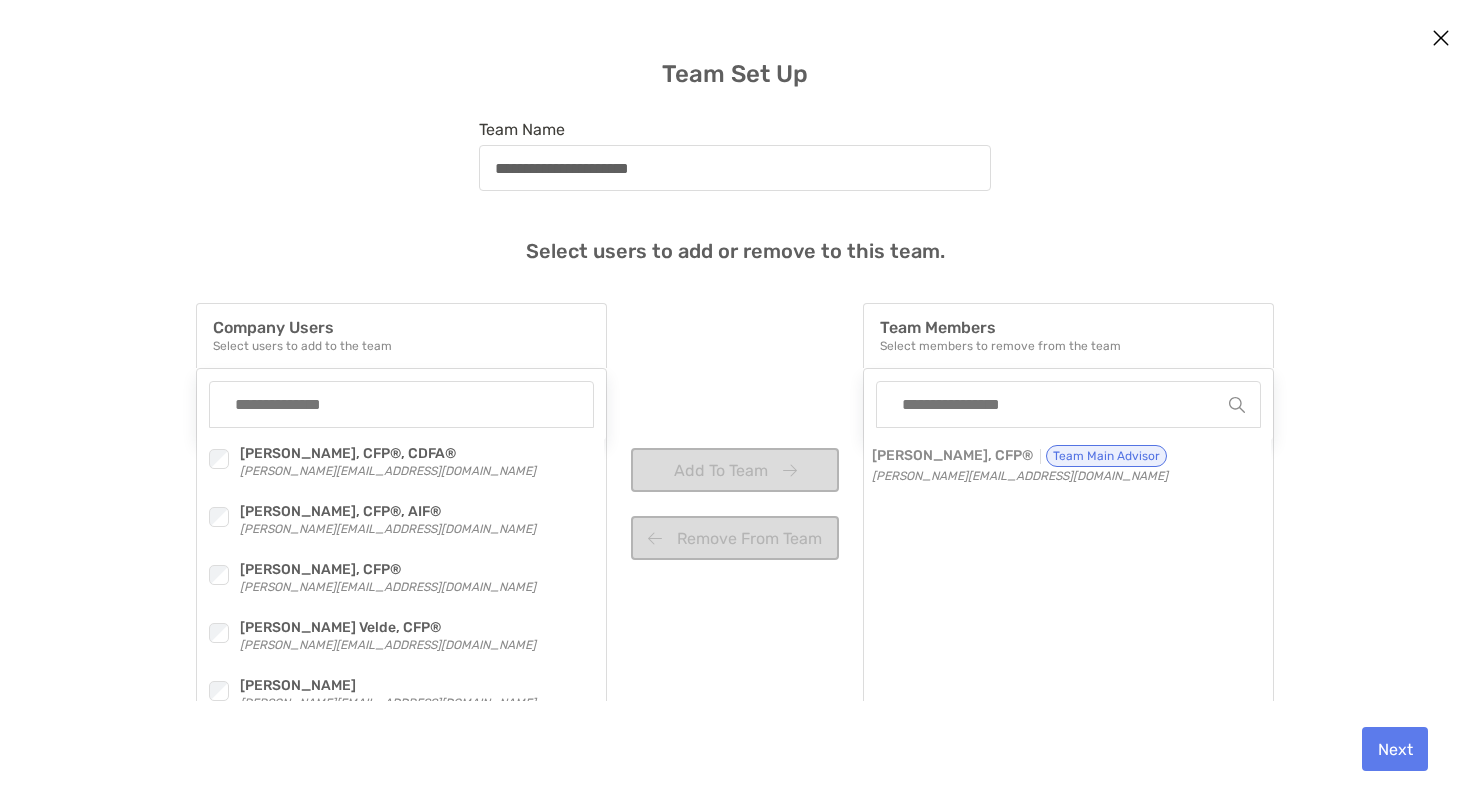 type on "*" 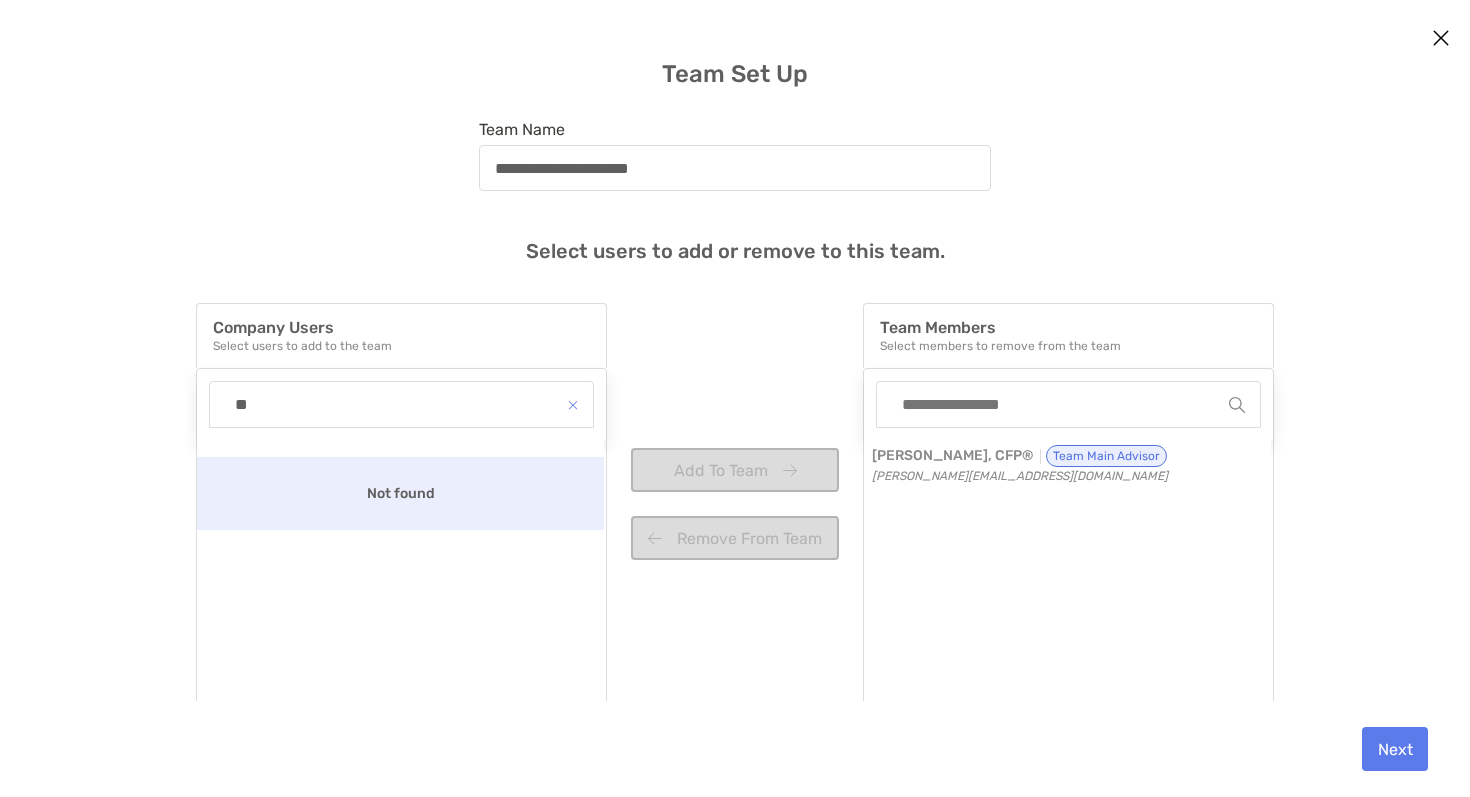 type on "*" 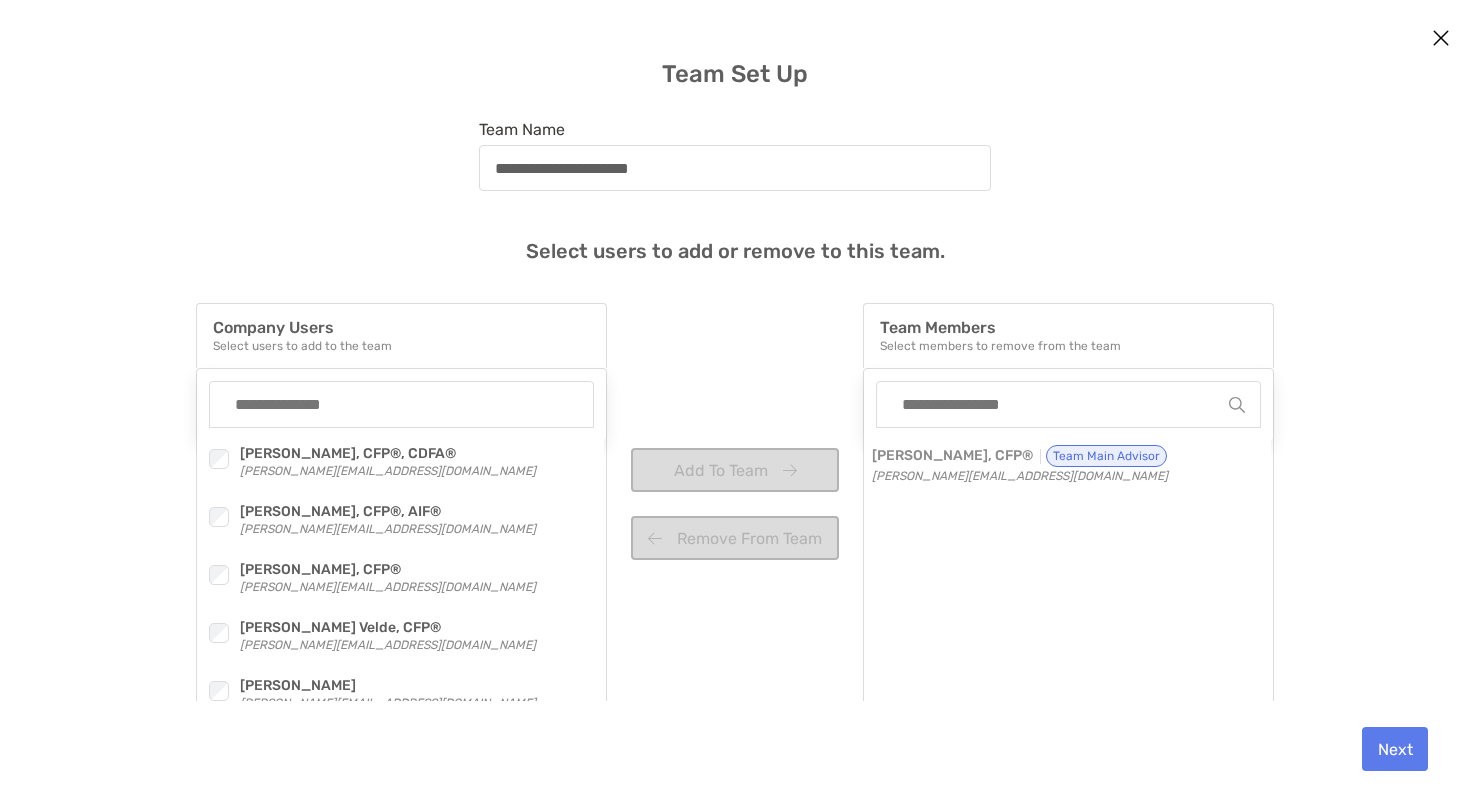 type on "*" 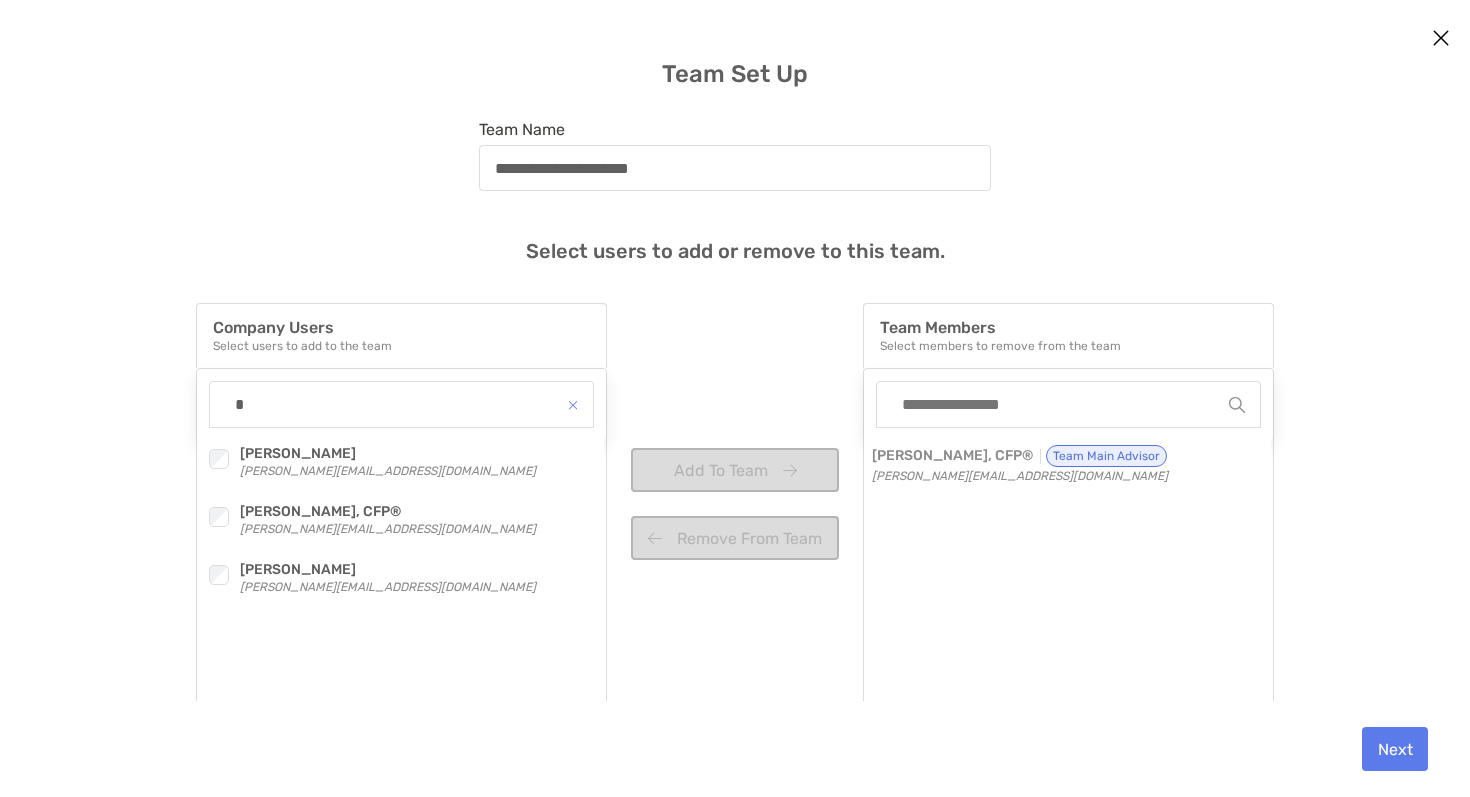 type 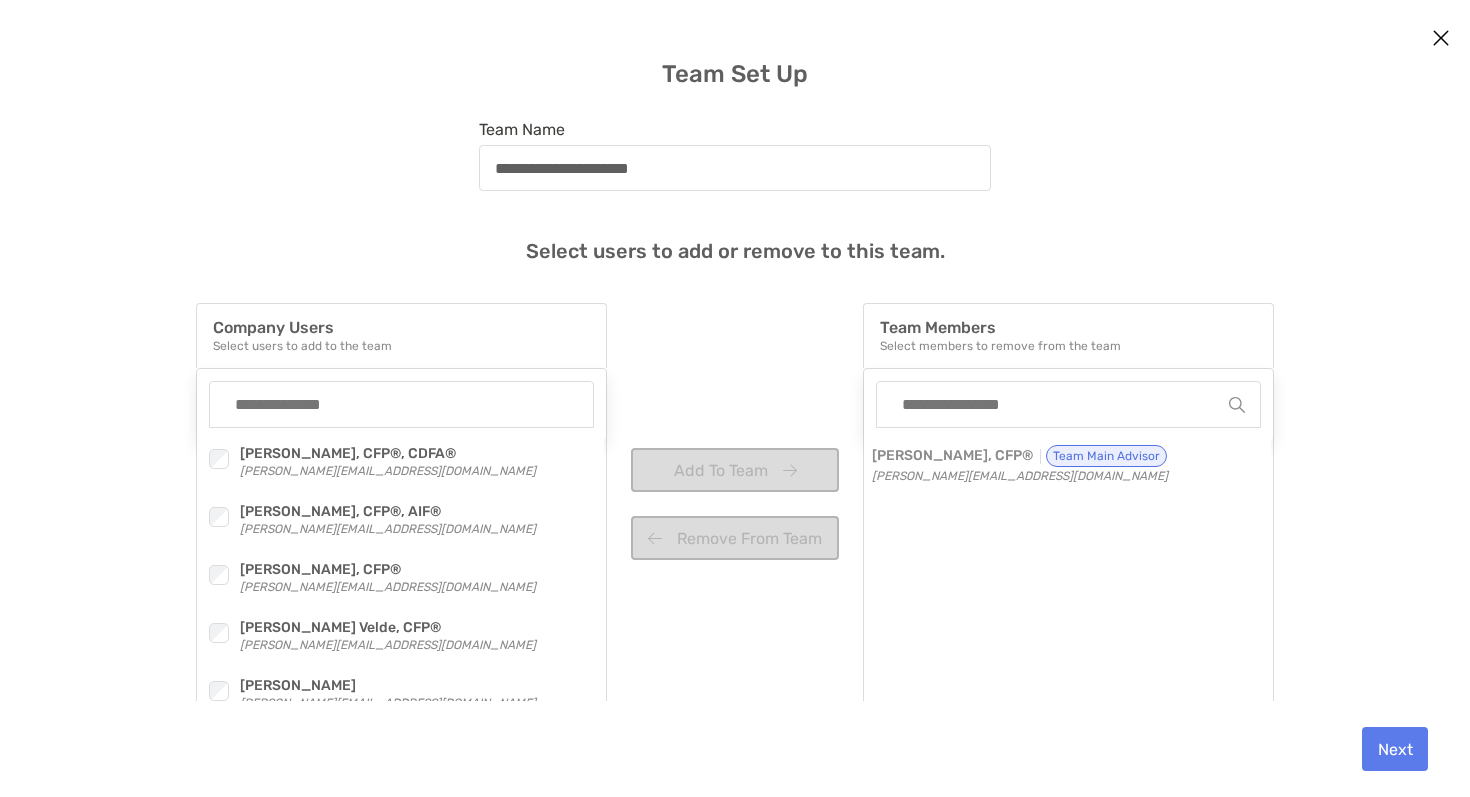 click at bounding box center (1441, 38) 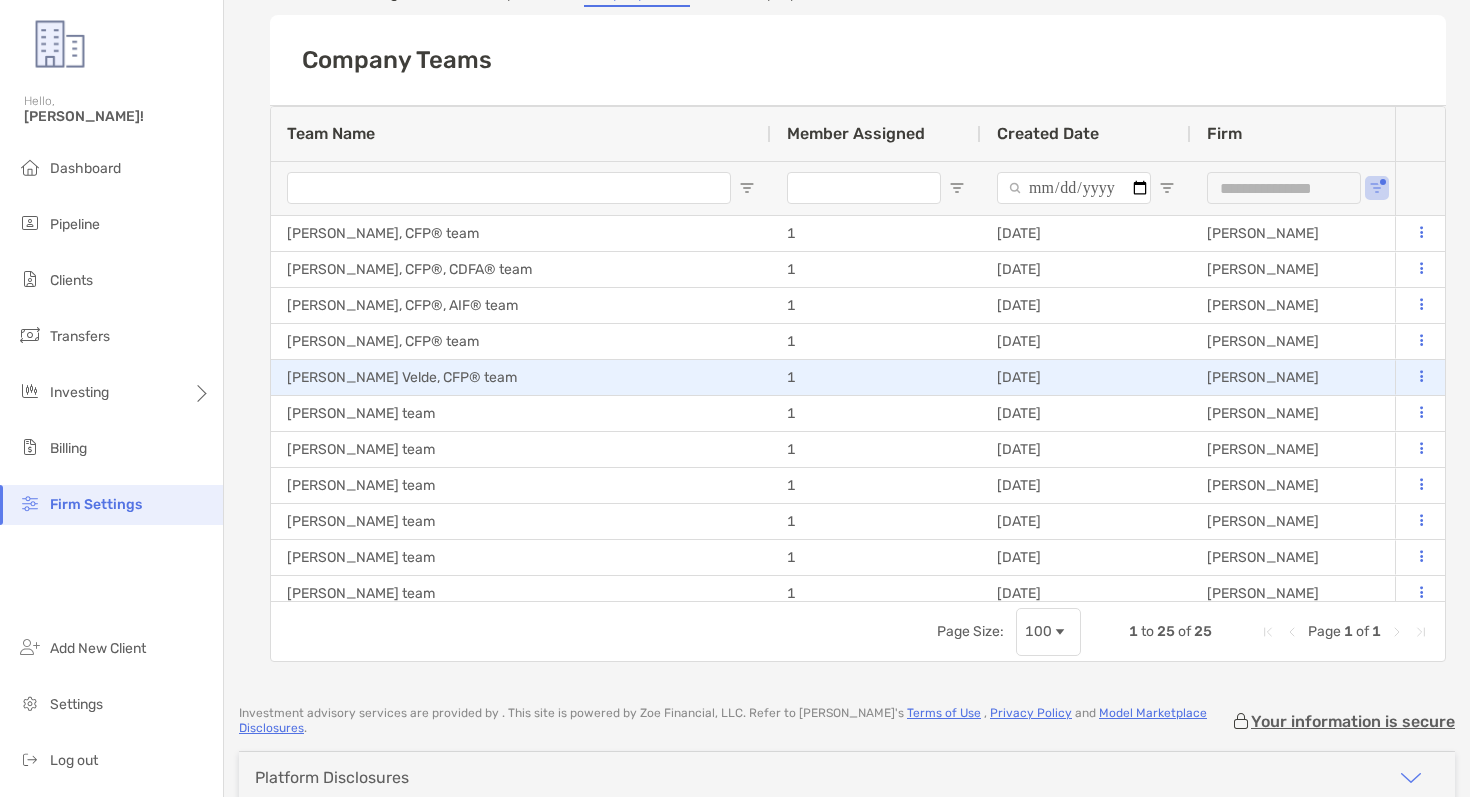 scroll, scrollTop: 329, scrollLeft: 0, axis: vertical 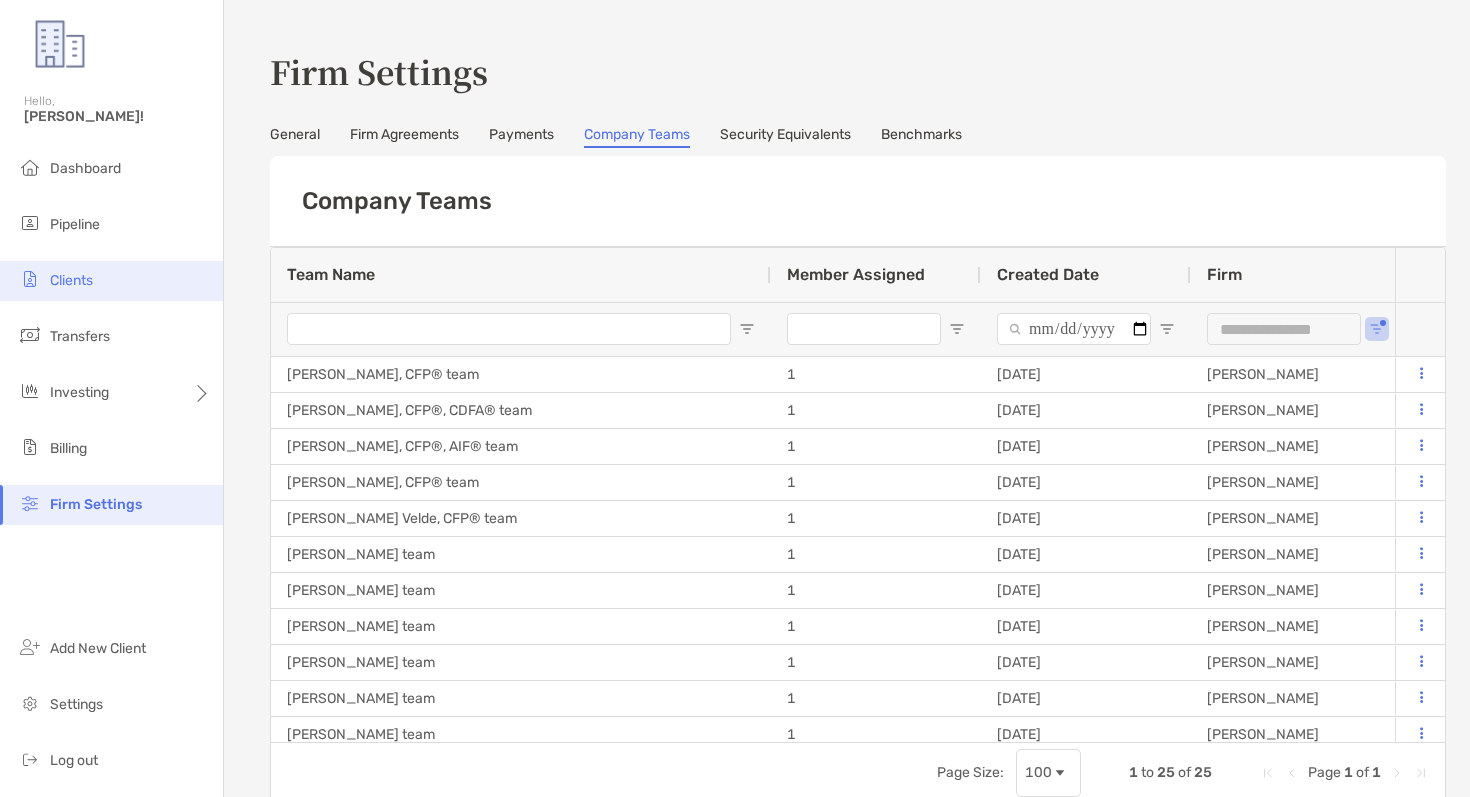 click on "Clients" at bounding box center (111, 281) 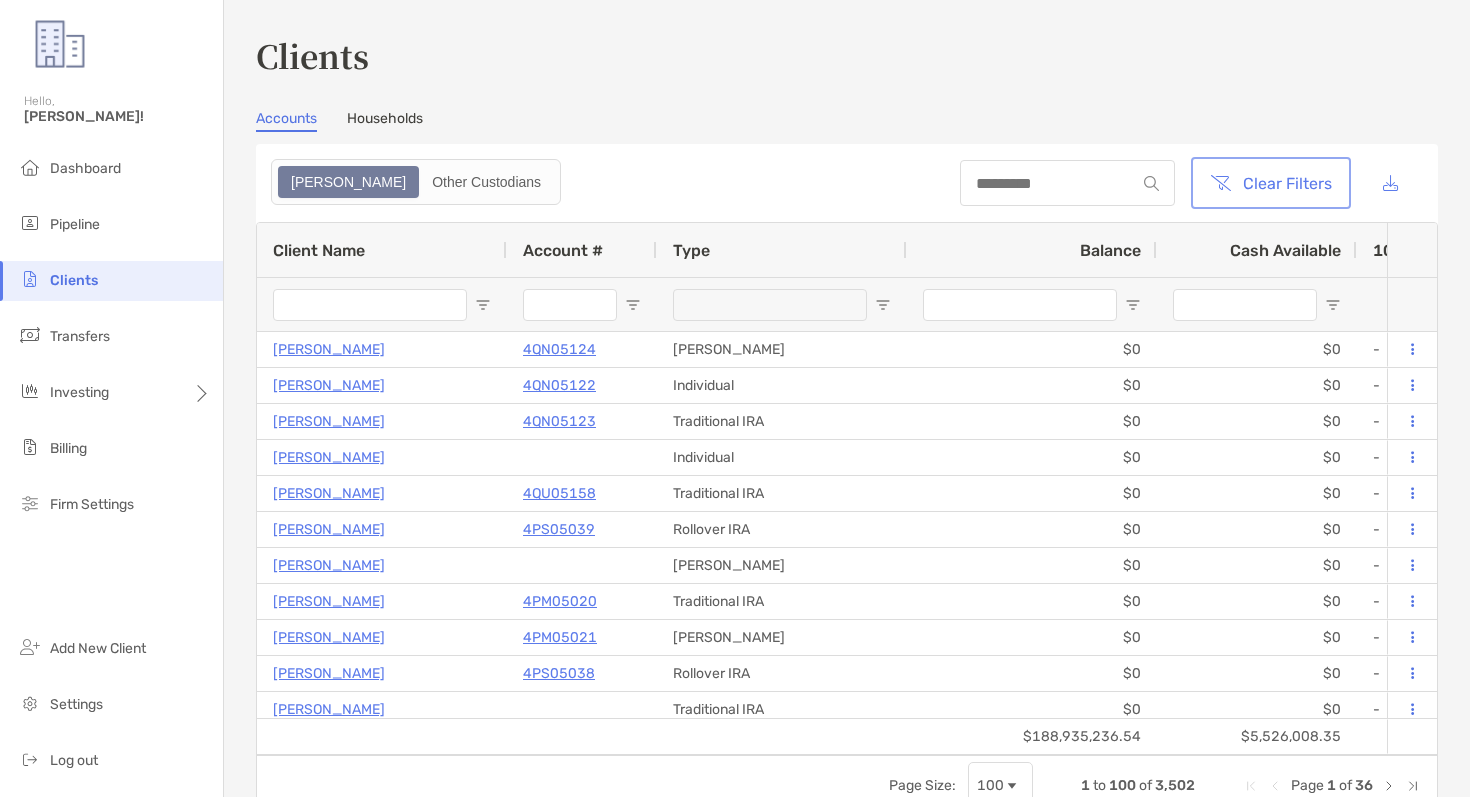 click on "Clear Filters" at bounding box center (1271, 183) 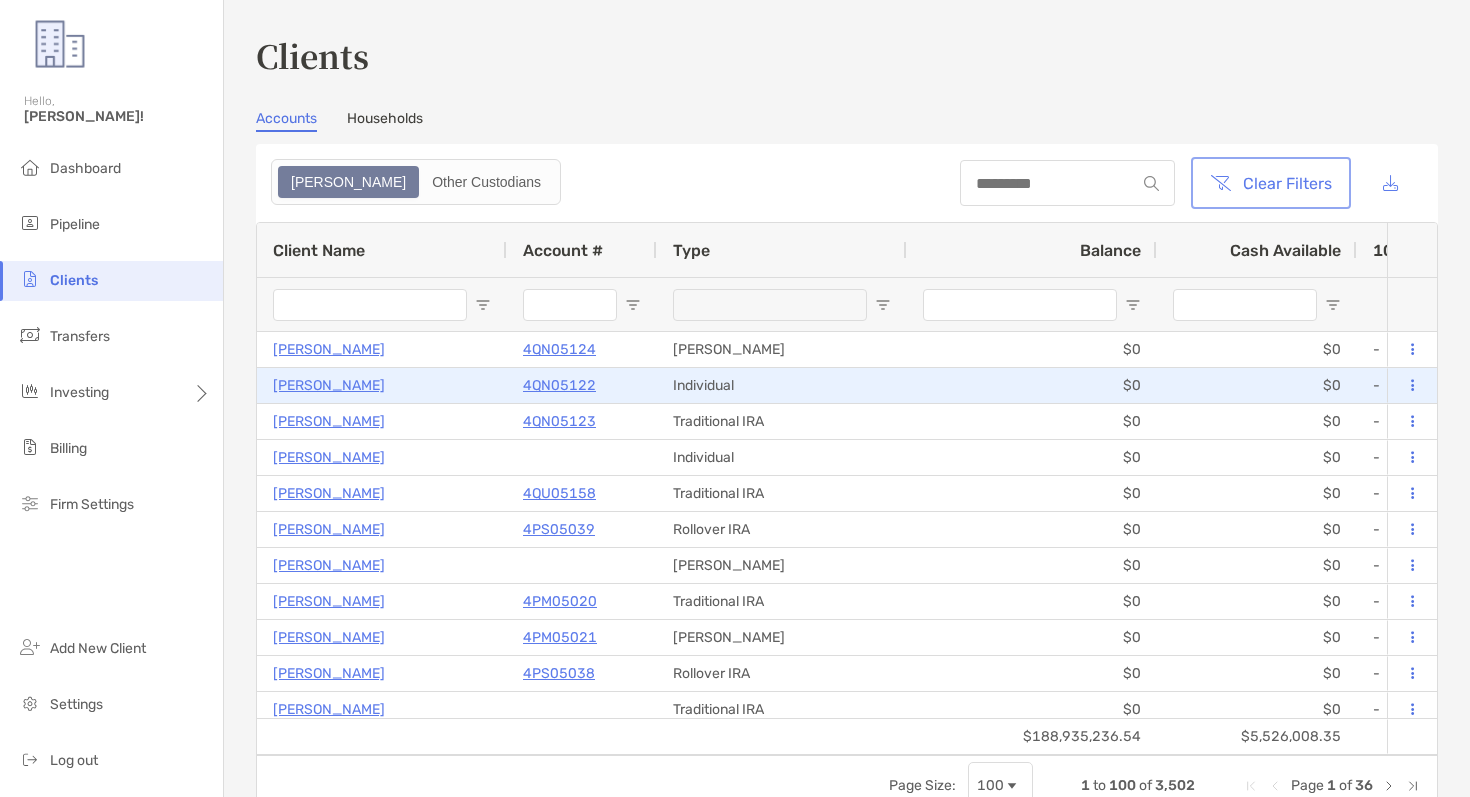 scroll, scrollTop: 0, scrollLeft: 15, axis: horizontal 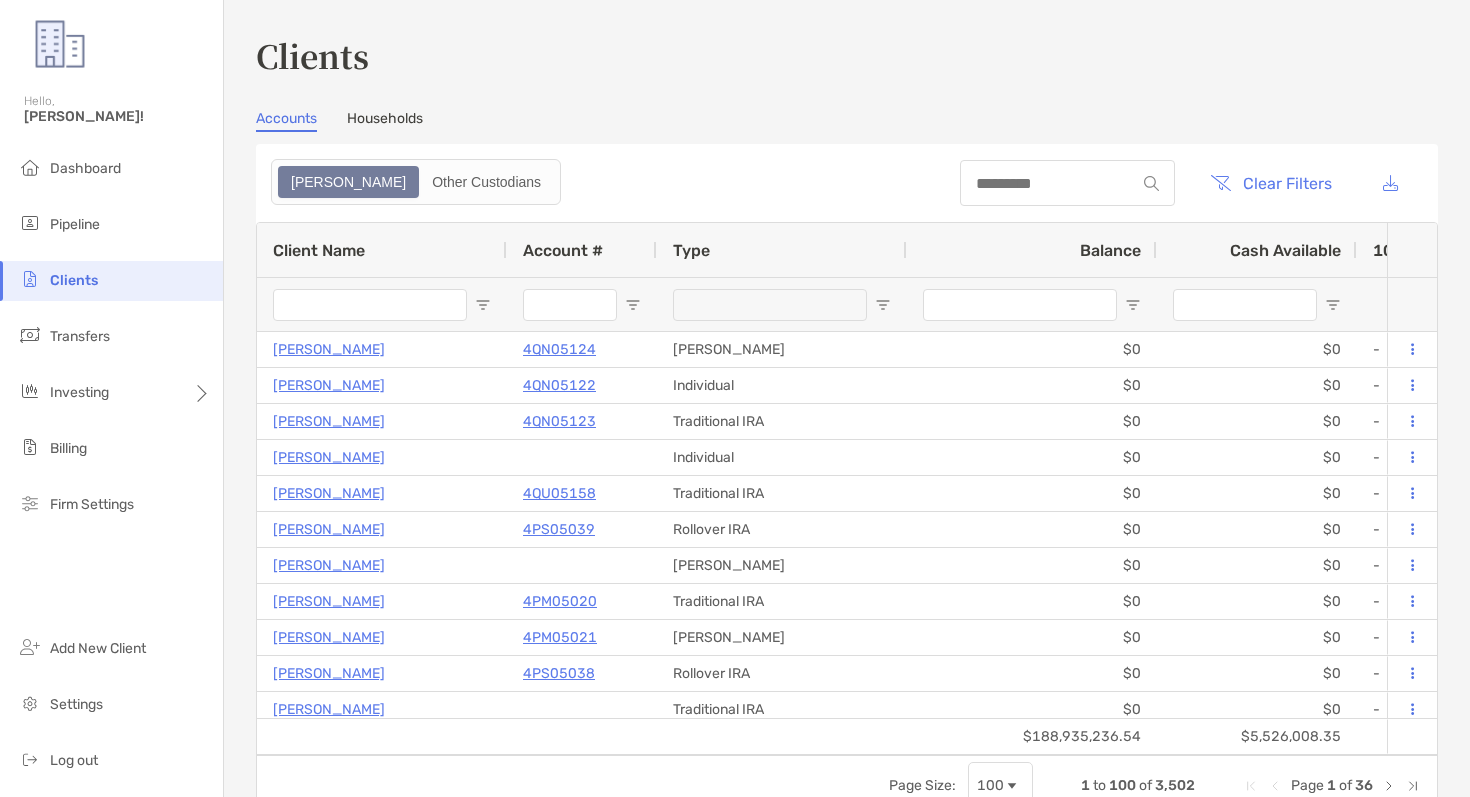 click on "Zoe Other Custodians" at bounding box center [416, 182] 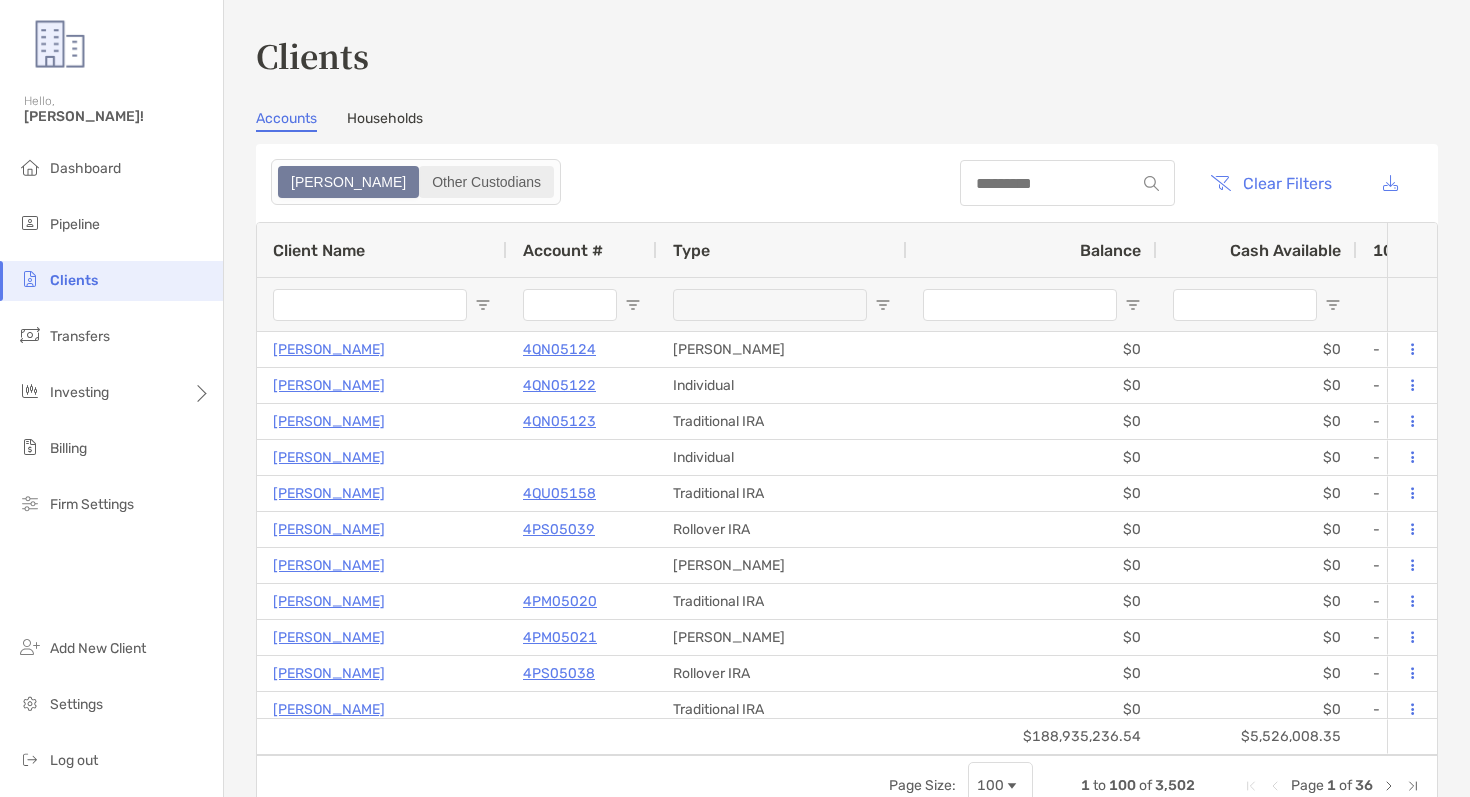 click on "Other Custodians" at bounding box center (486, 182) 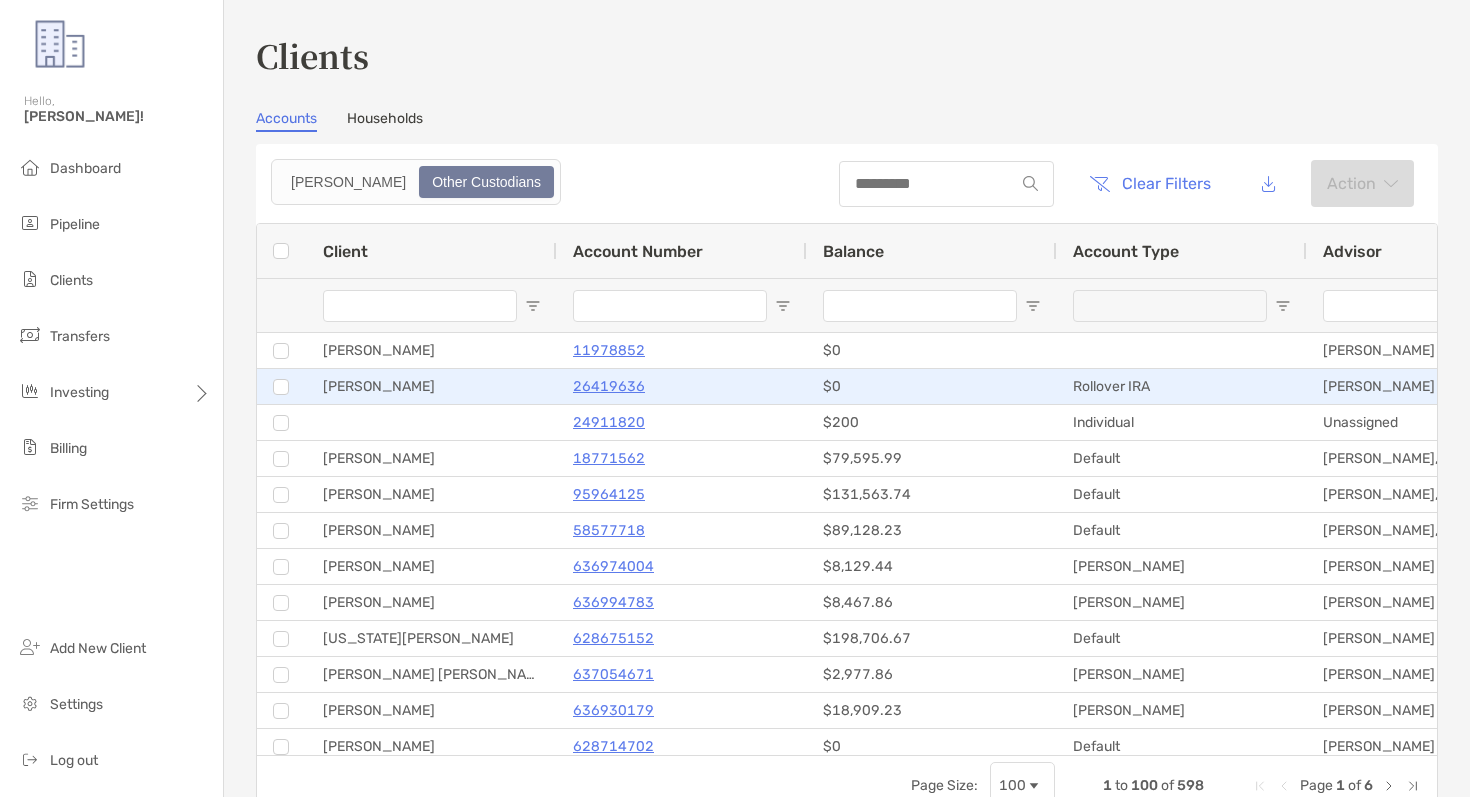 scroll, scrollTop: 0, scrollLeft: 28, axis: horizontal 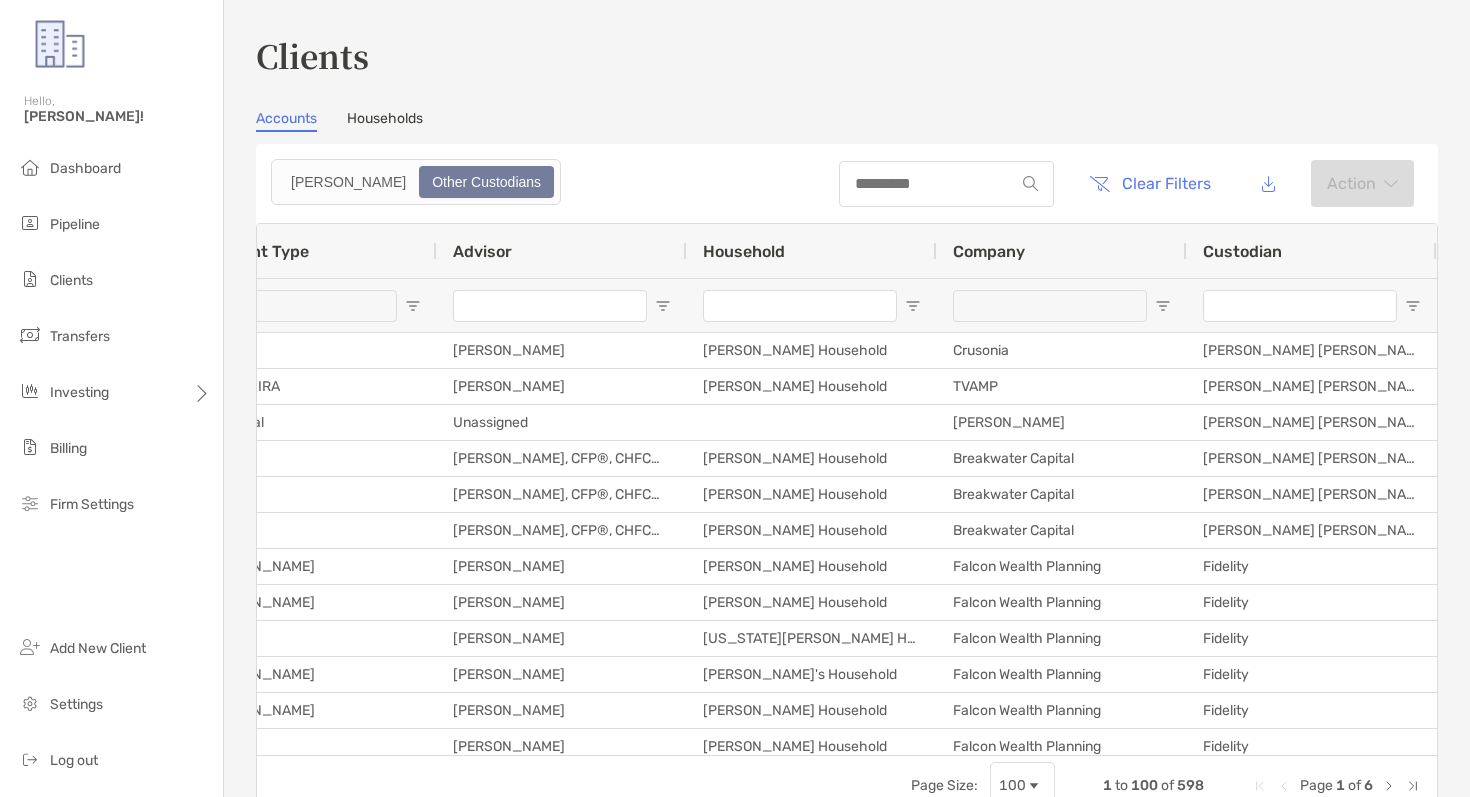 click at bounding box center [1300, 306] 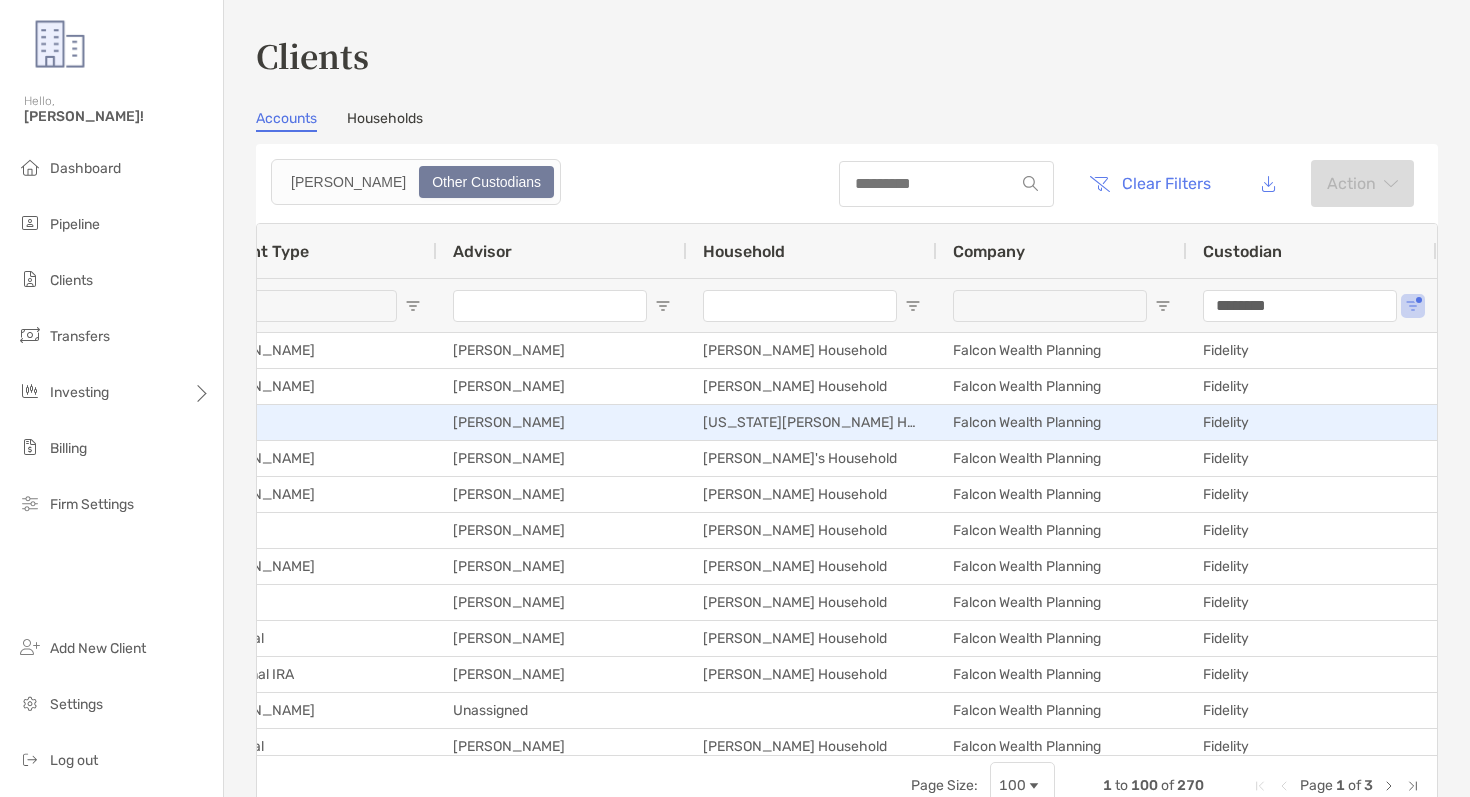 scroll, scrollTop: 8, scrollLeft: 0, axis: vertical 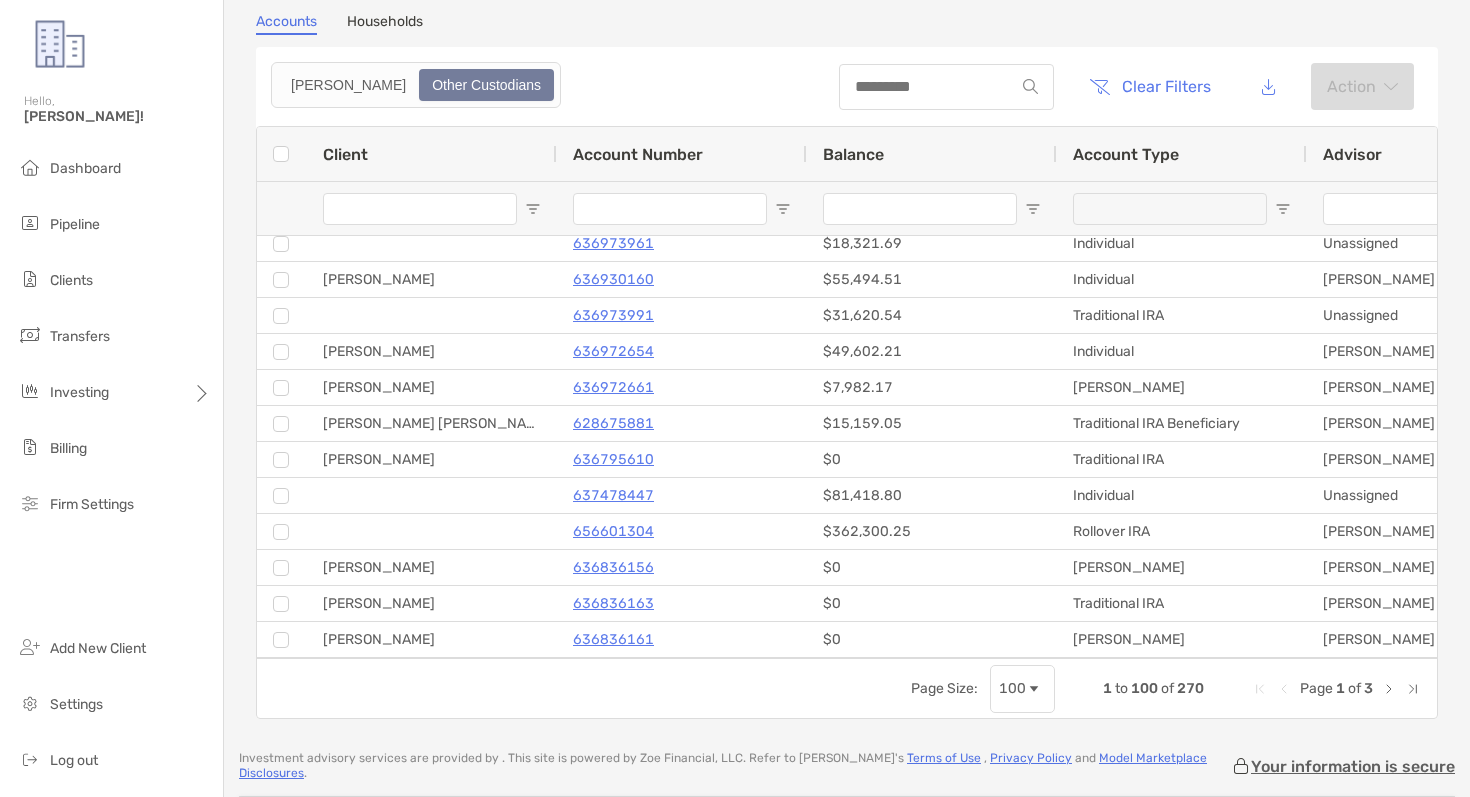 type on "********" 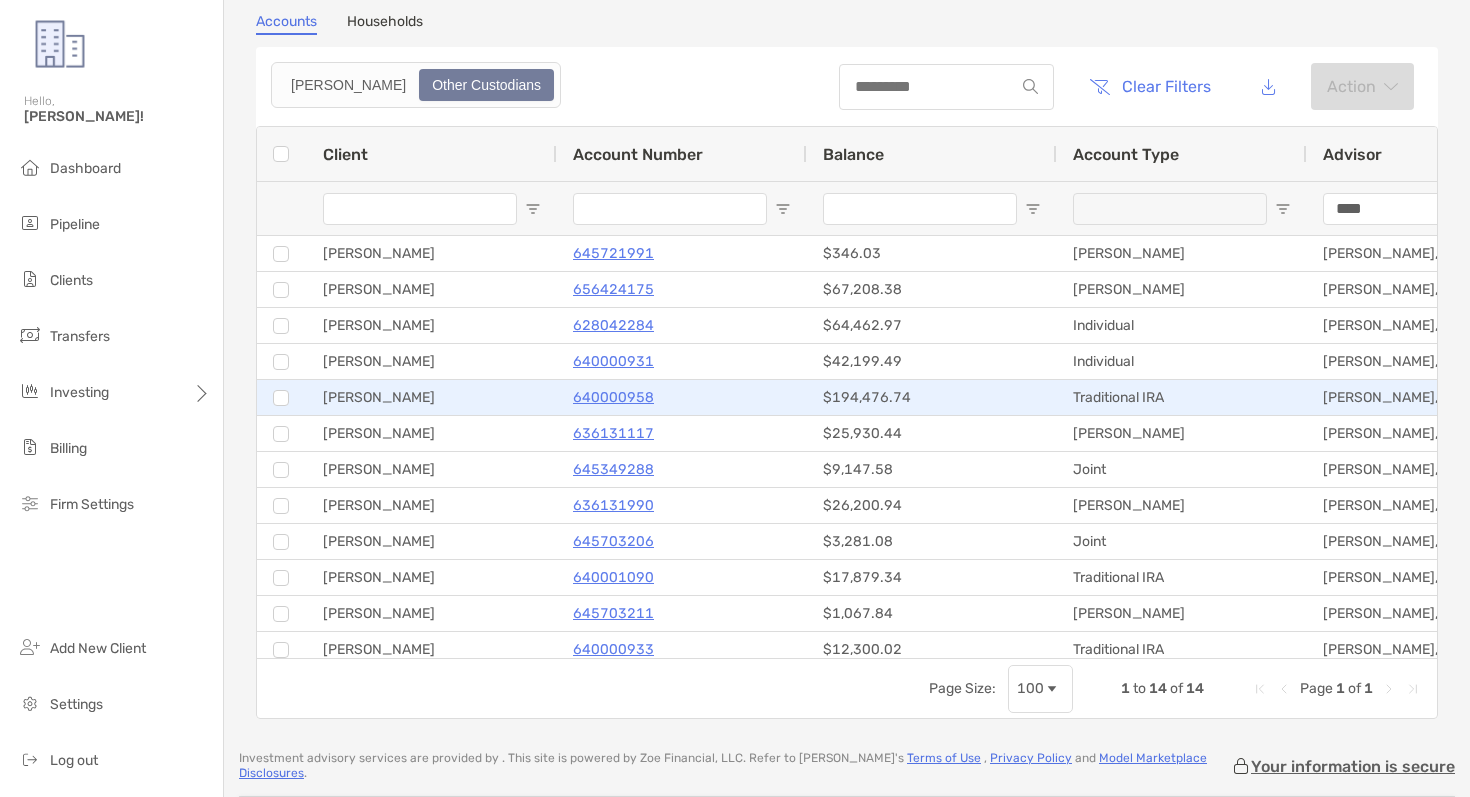 type on "****" 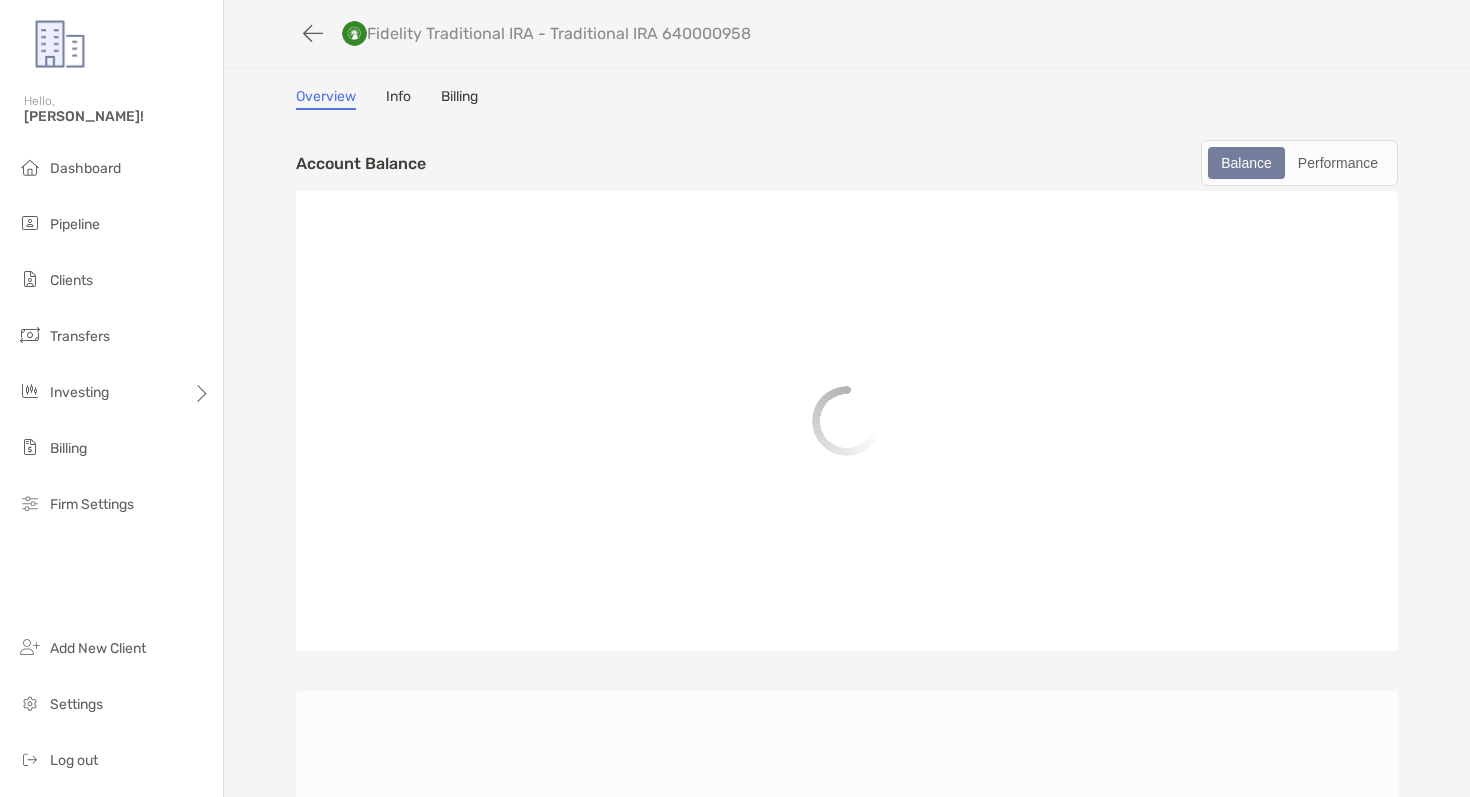 scroll, scrollTop: 0, scrollLeft: 0, axis: both 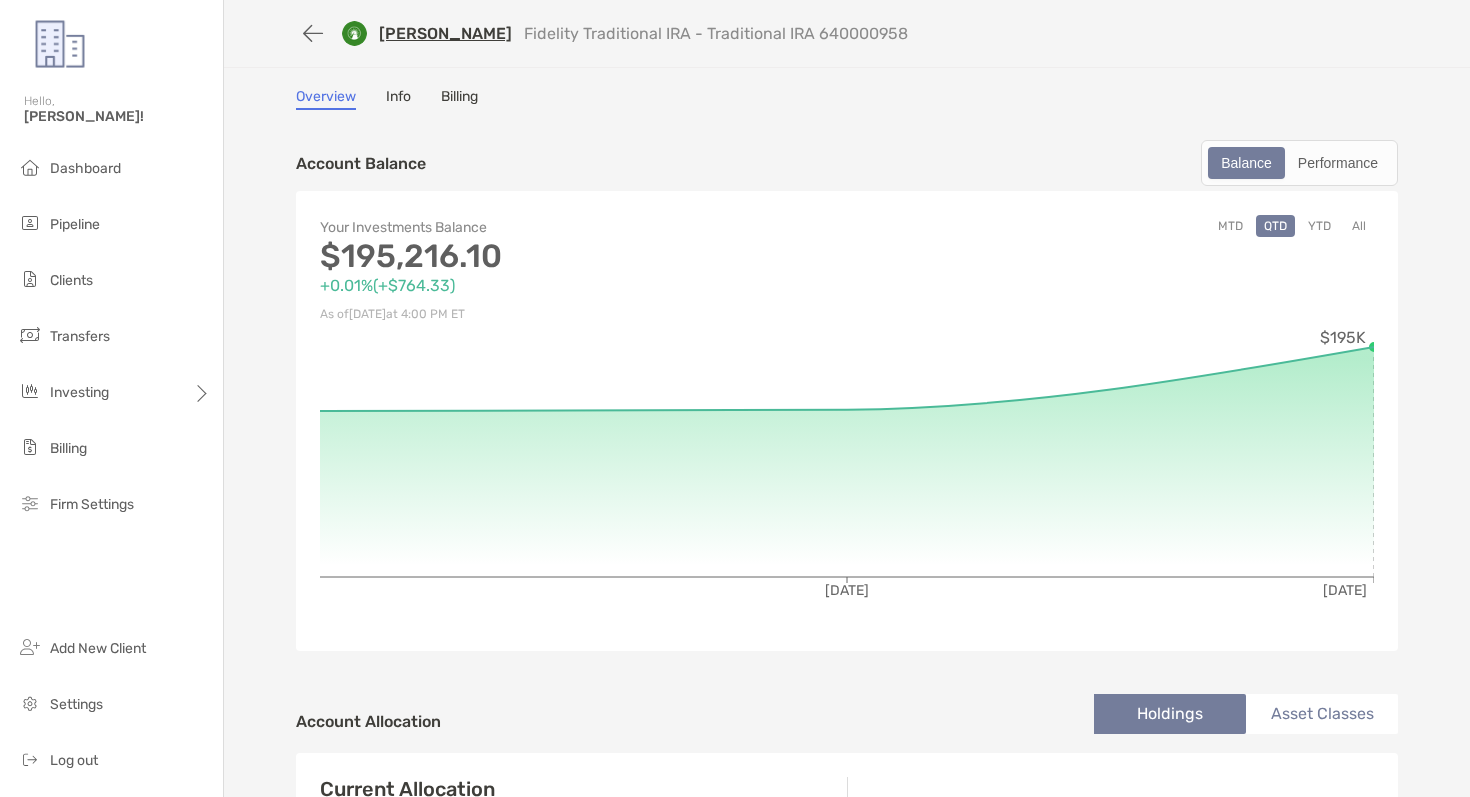 click on "Info" at bounding box center [398, 99] 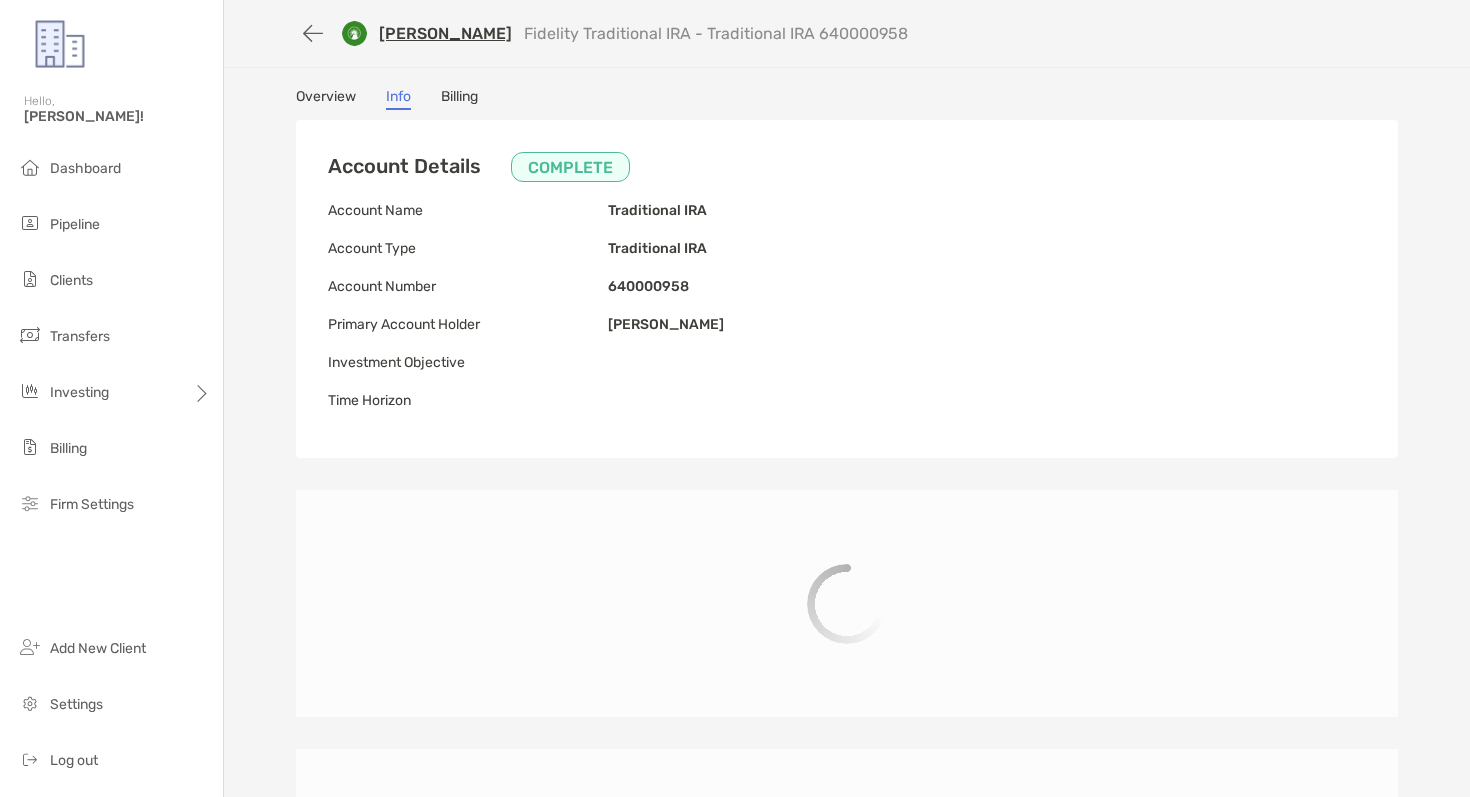 type on "**********" 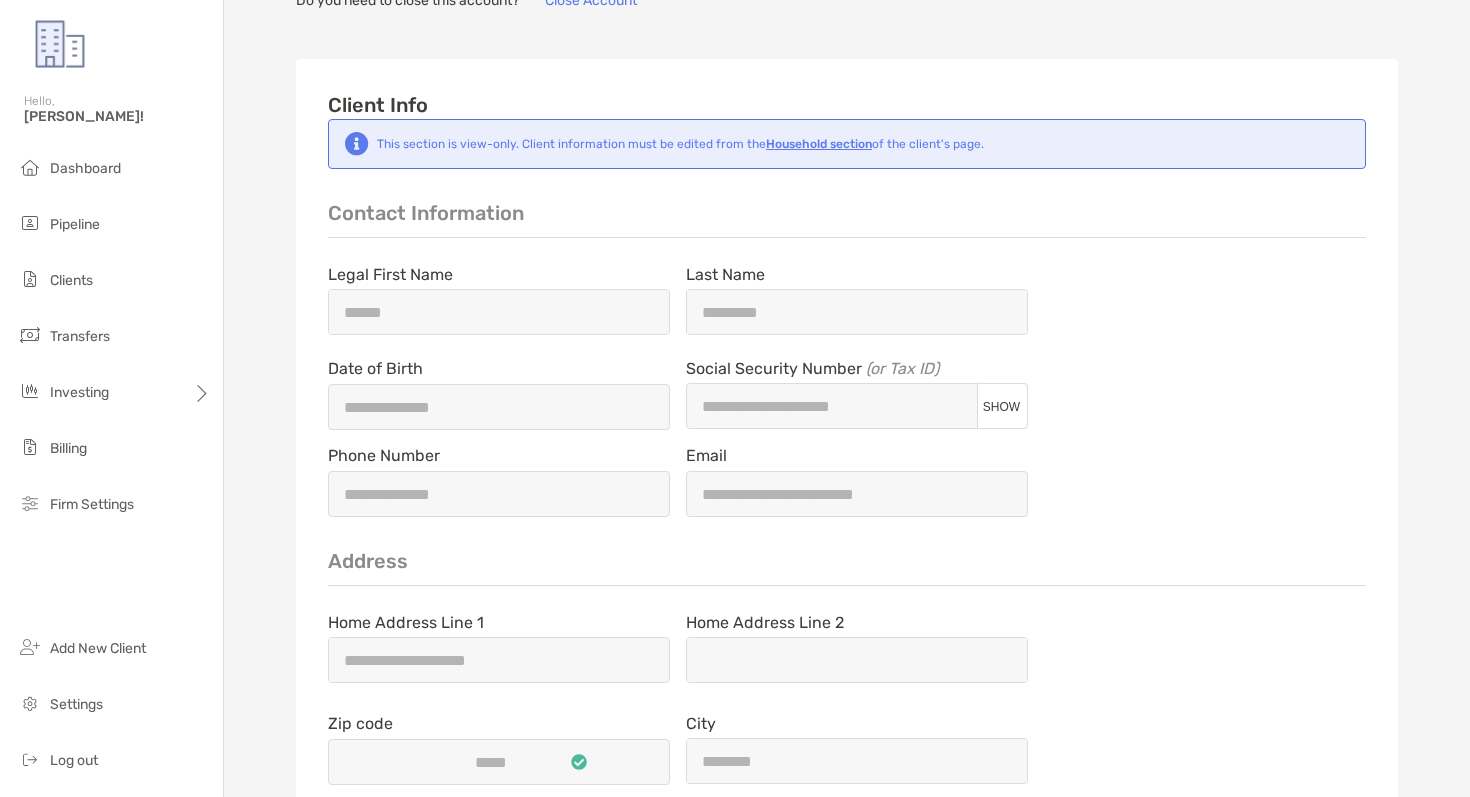 scroll, scrollTop: 0, scrollLeft: 0, axis: both 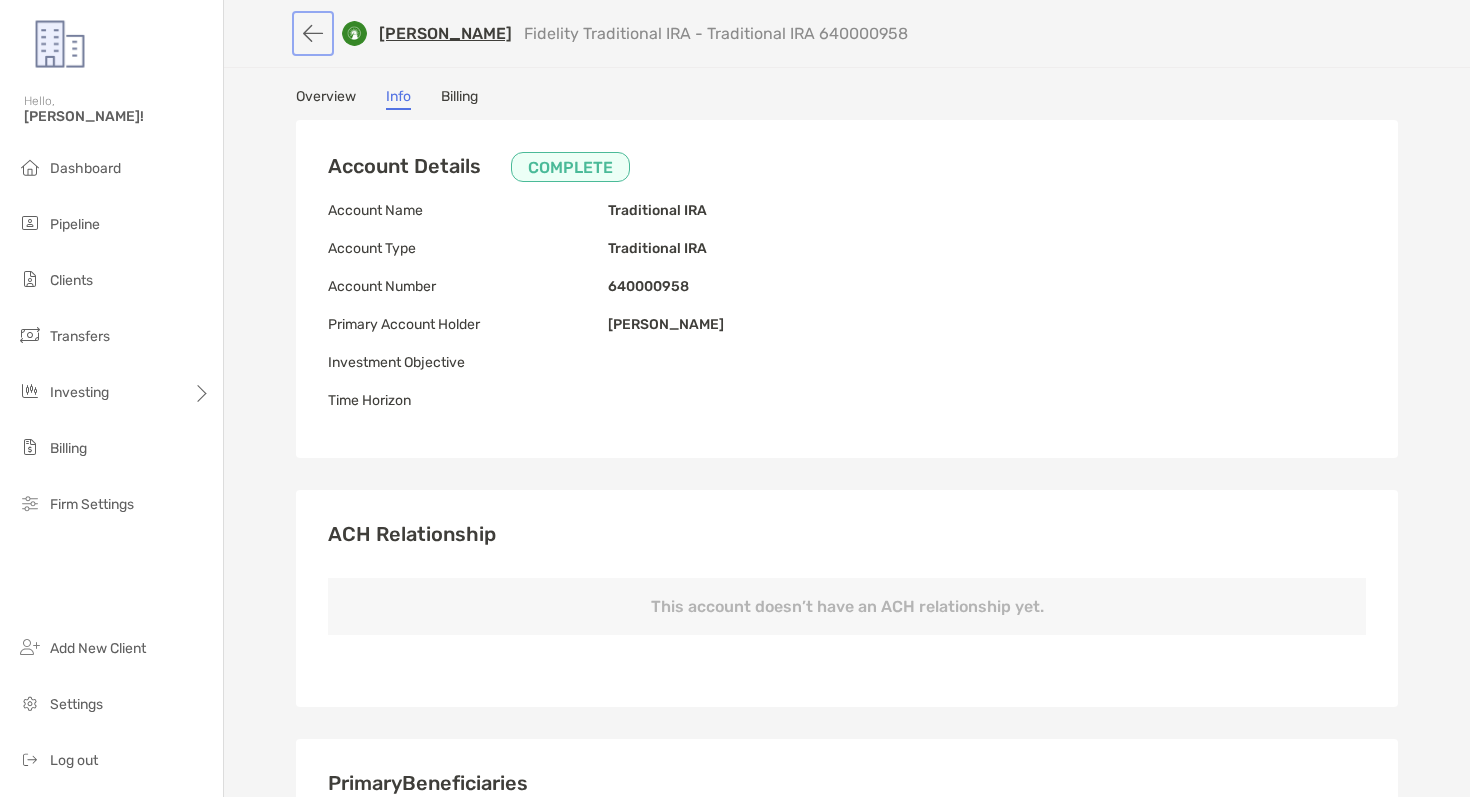 click at bounding box center [313, 33] 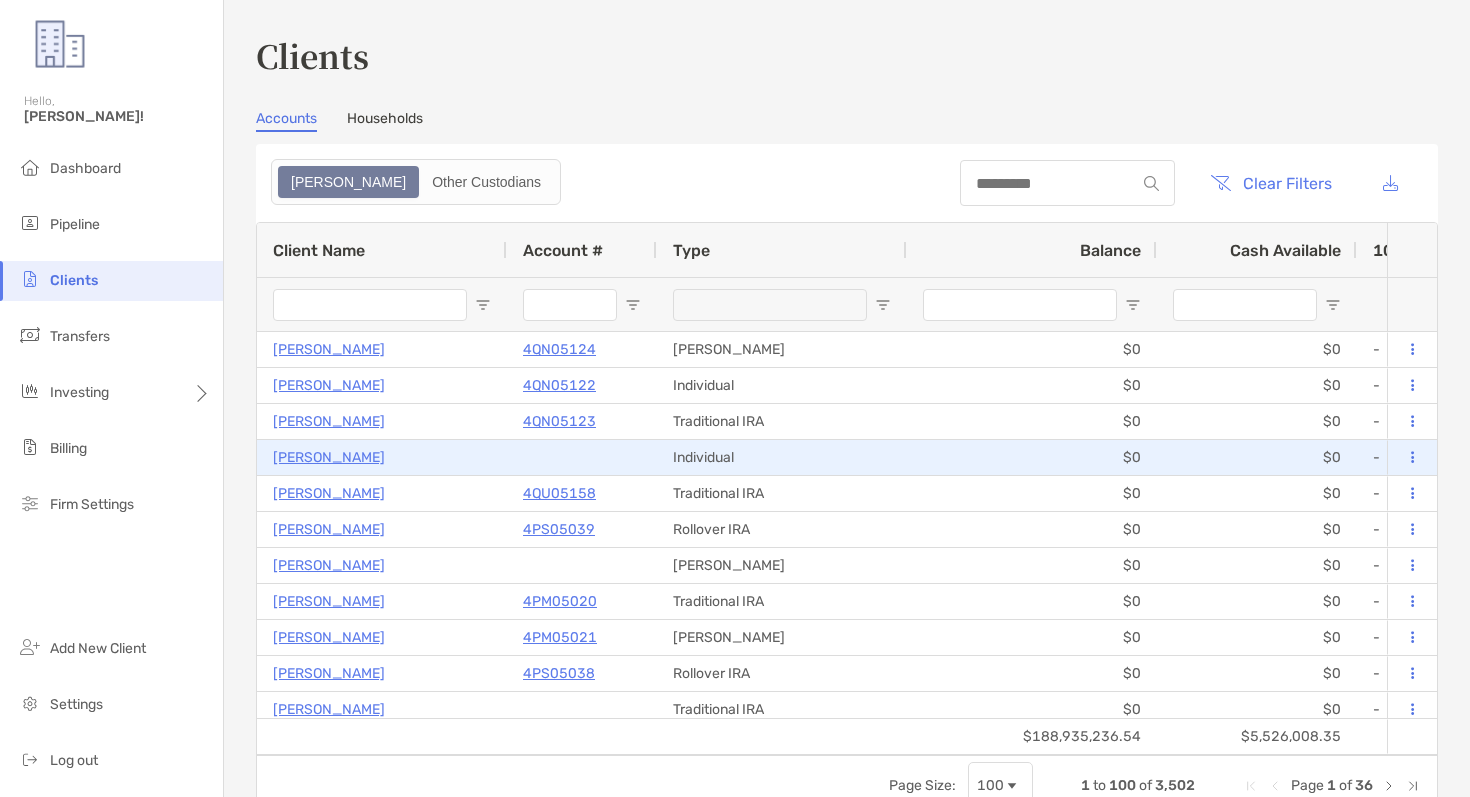 scroll, scrollTop: 116, scrollLeft: 0, axis: vertical 